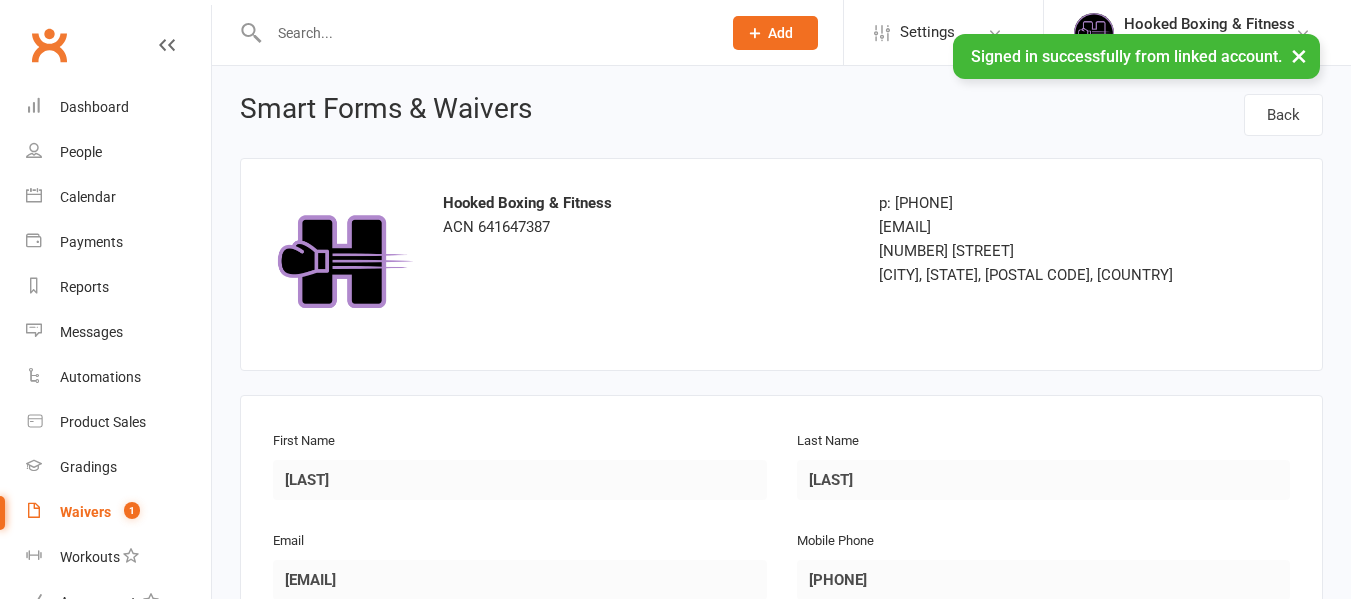 scroll, scrollTop: 494, scrollLeft: 0, axis: vertical 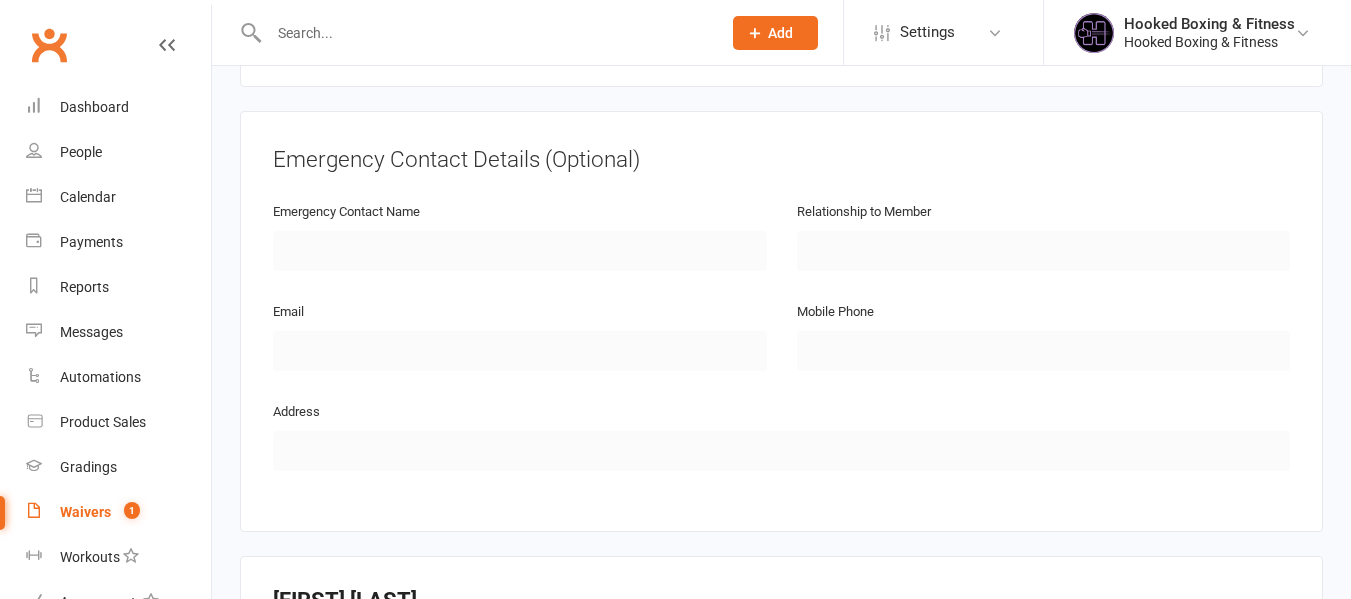 click on "Waivers" at bounding box center [85, 512] 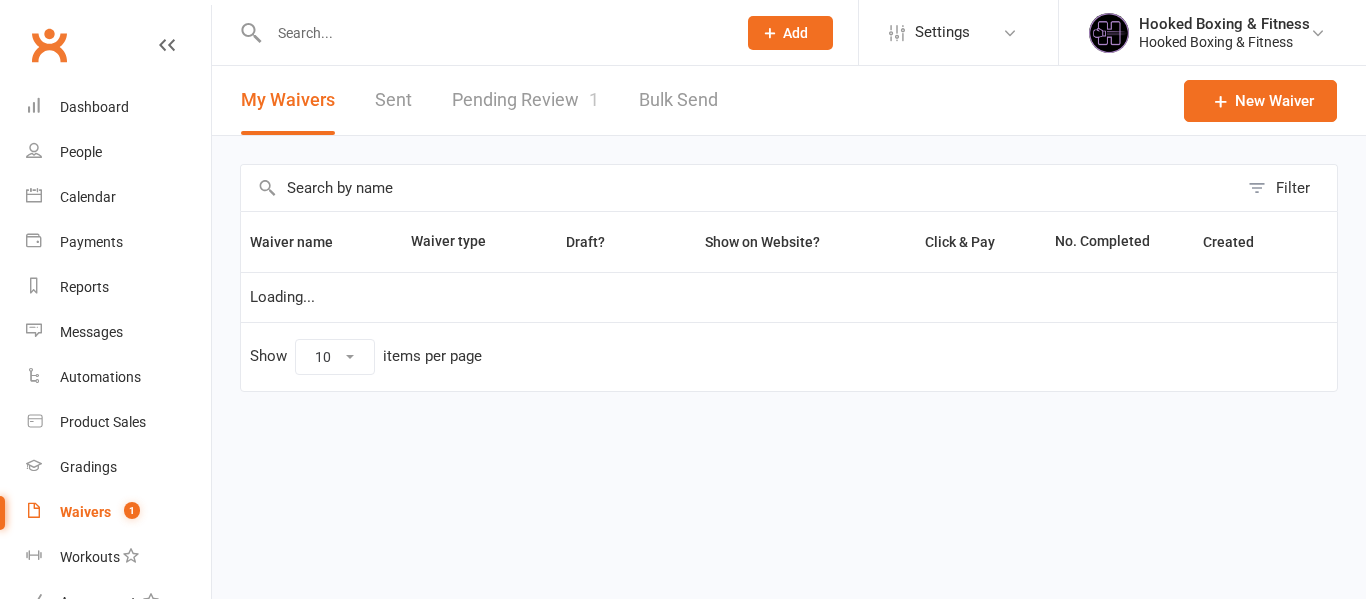 select on "100" 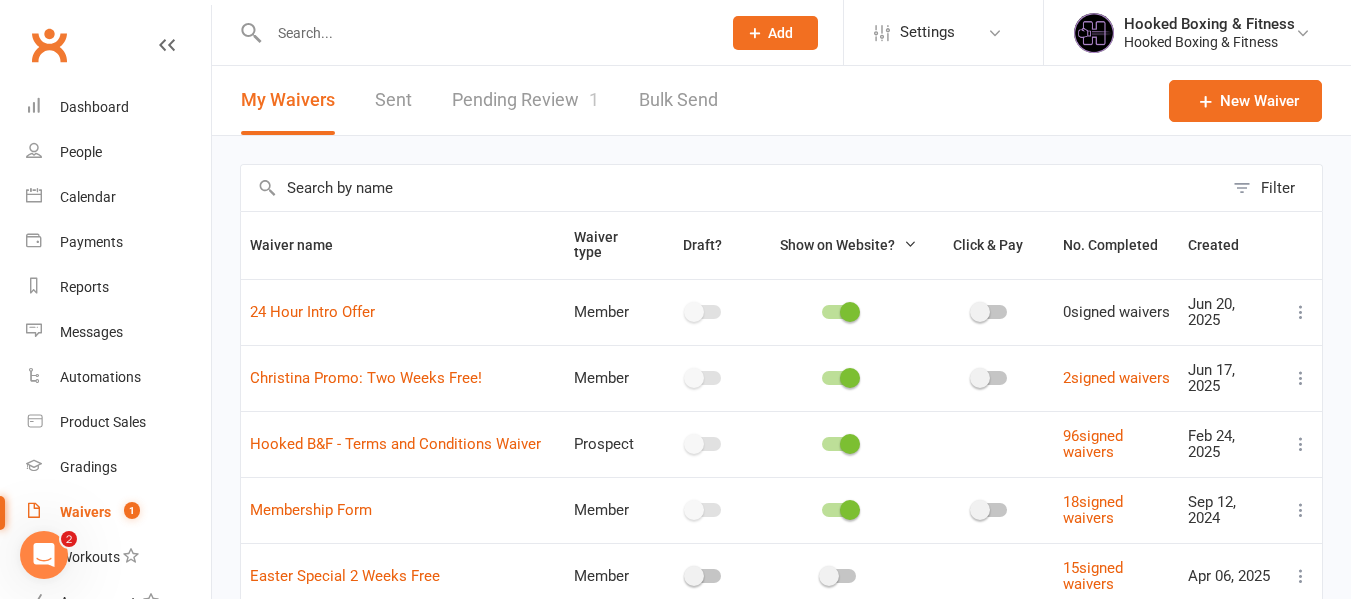 scroll, scrollTop: 0, scrollLeft: 0, axis: both 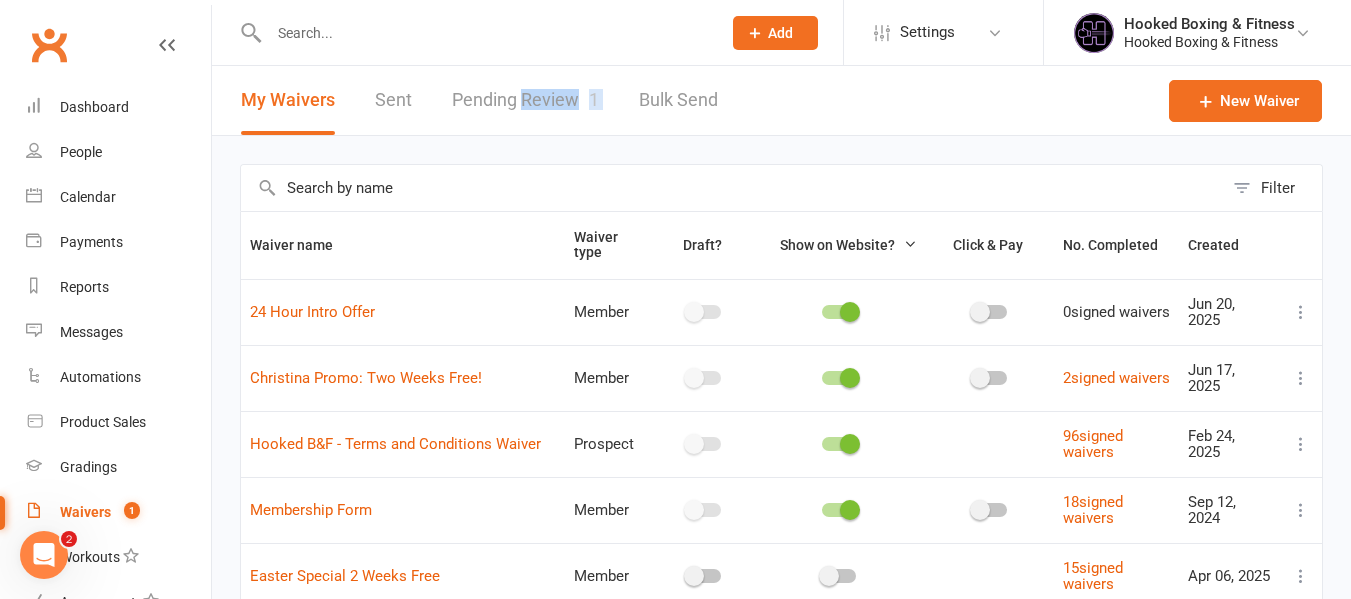 drag, startPoint x: 601, startPoint y: 100, endPoint x: 572, endPoint y: 101, distance: 29.017237 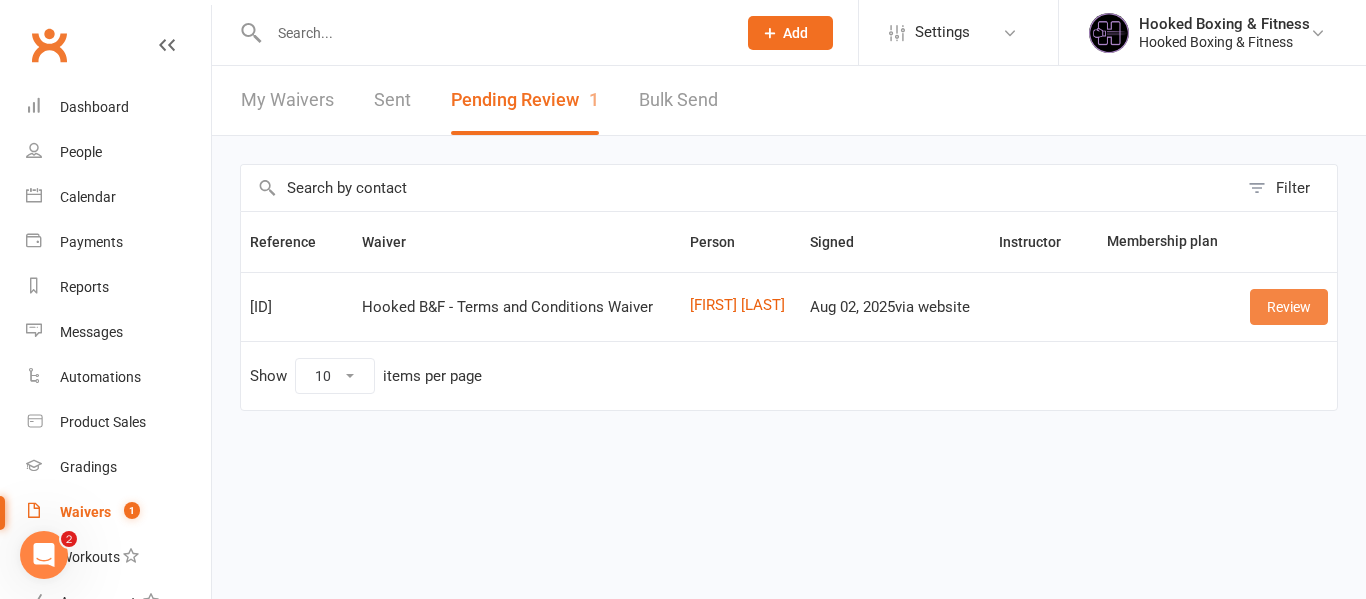 click on "Review" at bounding box center [1289, 307] 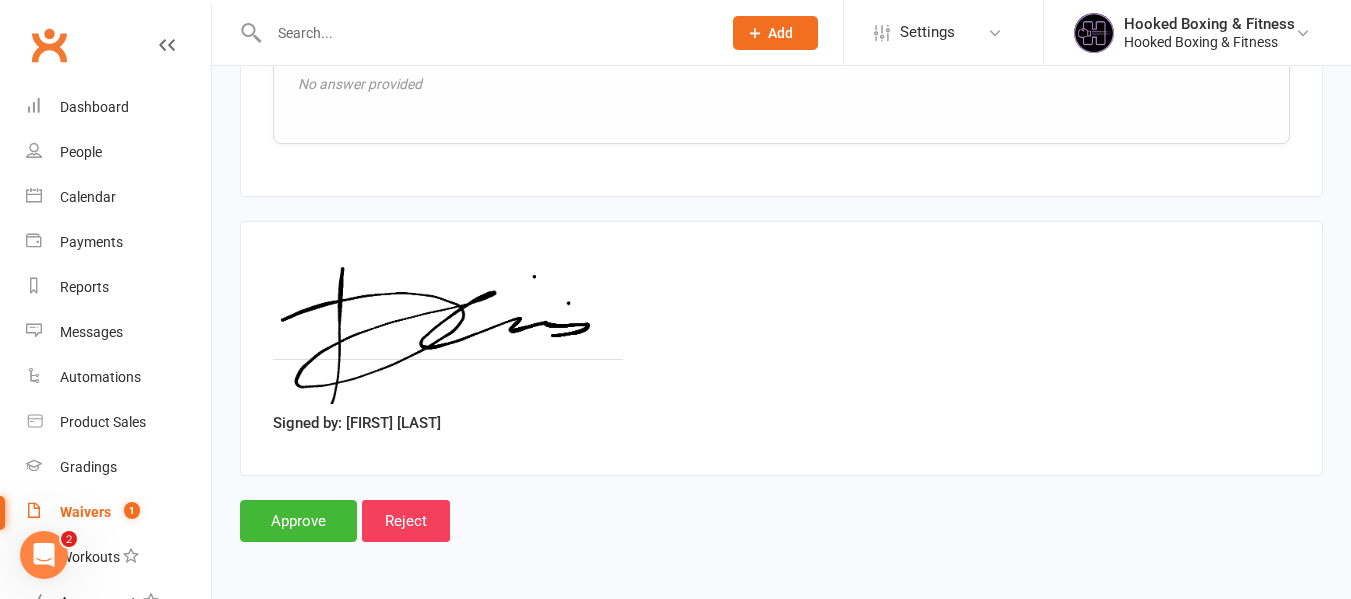 scroll, scrollTop: 1724, scrollLeft: 0, axis: vertical 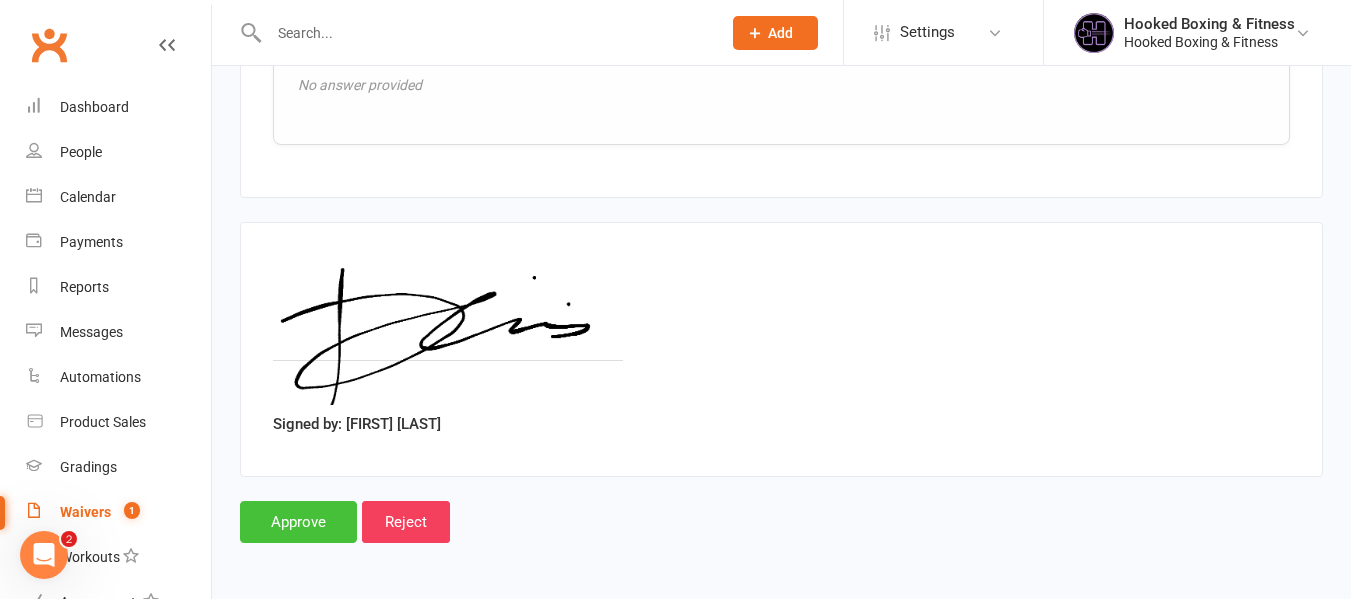 click on "Approve" at bounding box center (298, 522) 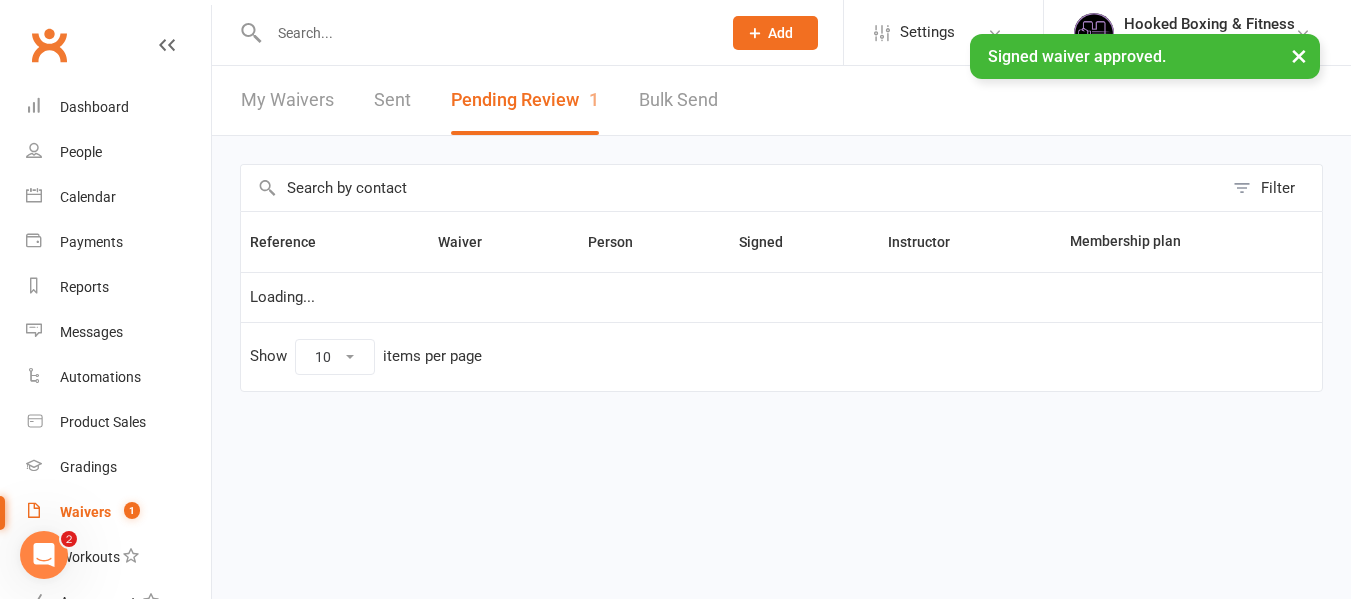 scroll, scrollTop: 0, scrollLeft: 0, axis: both 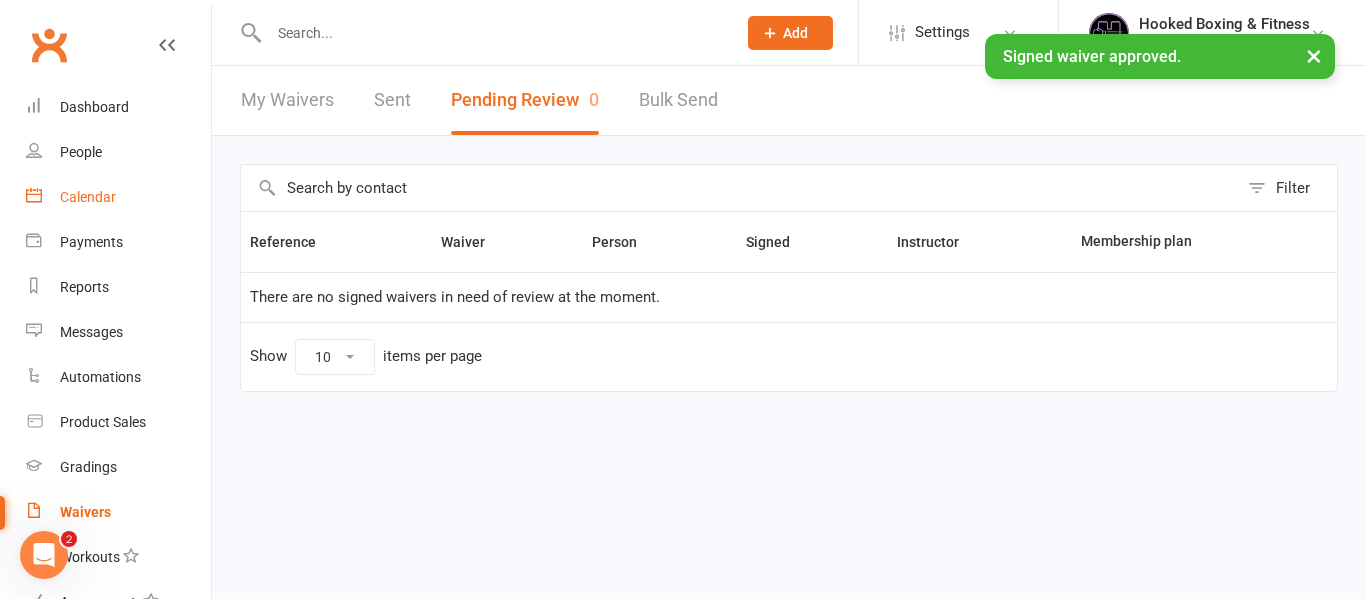 click on "Calendar" at bounding box center (88, 197) 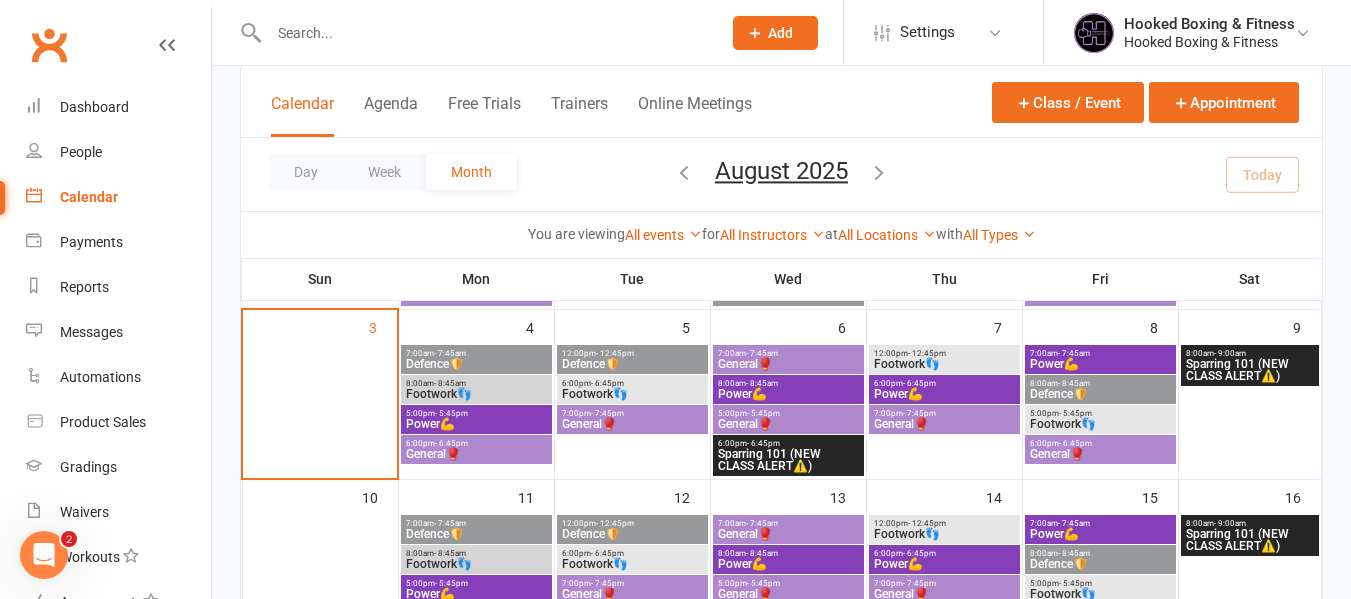 scroll, scrollTop: 272, scrollLeft: 0, axis: vertical 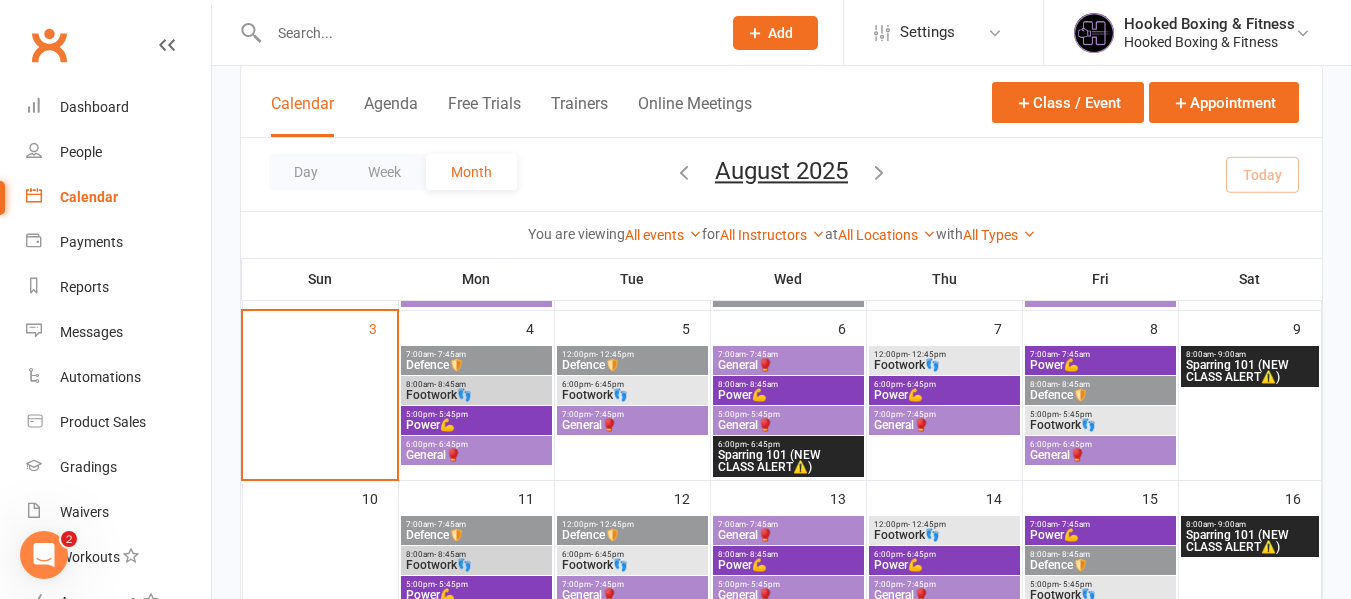 click on "Sparring 101 (NEW CLASS ALERT⚠️)" at bounding box center [788, 461] 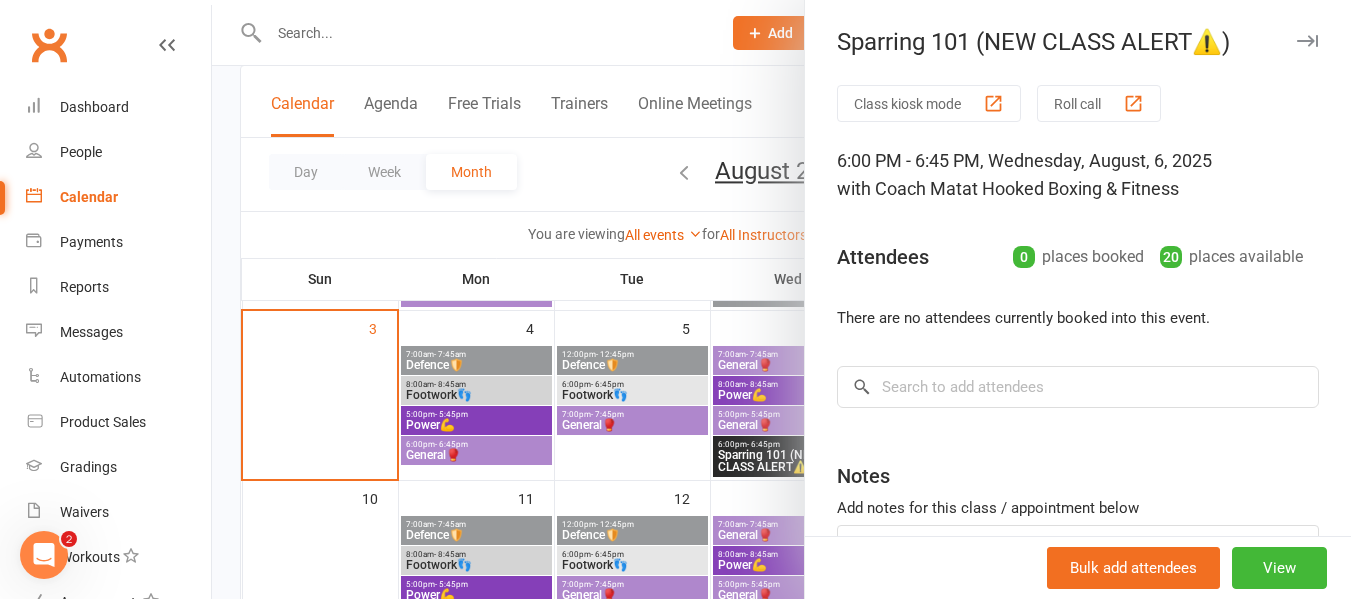 click at bounding box center [781, 299] 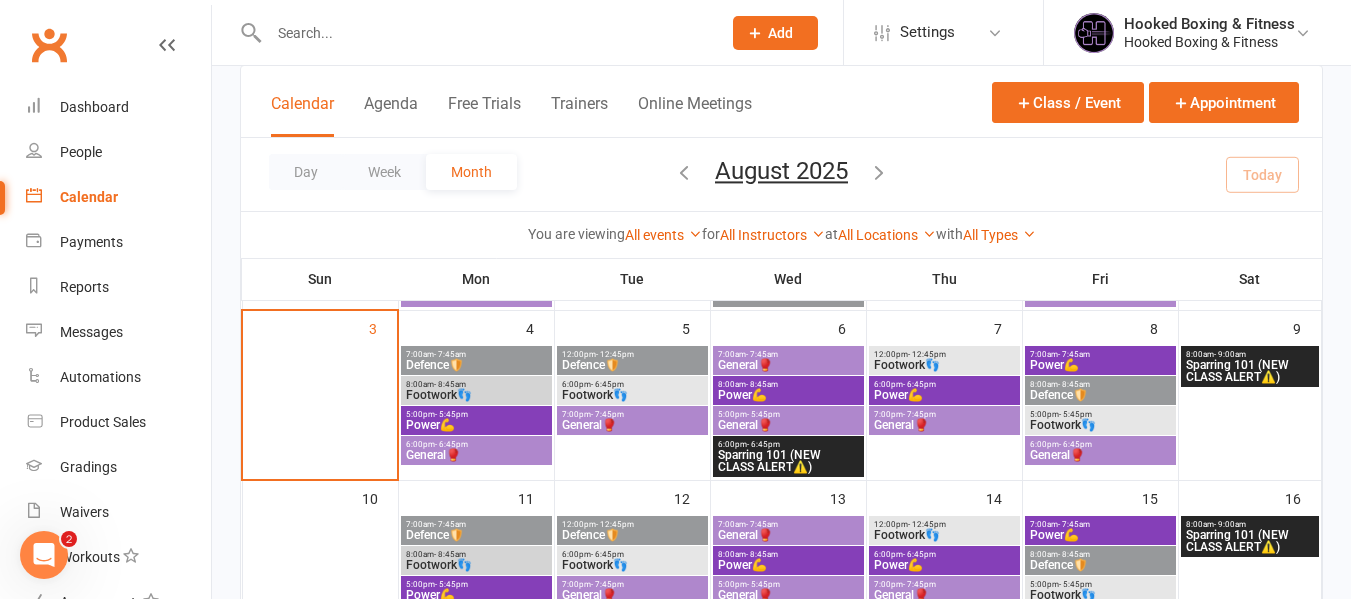 click on "Sparring 101 (NEW CLASS ALERT⚠️)" at bounding box center (1250, 371) 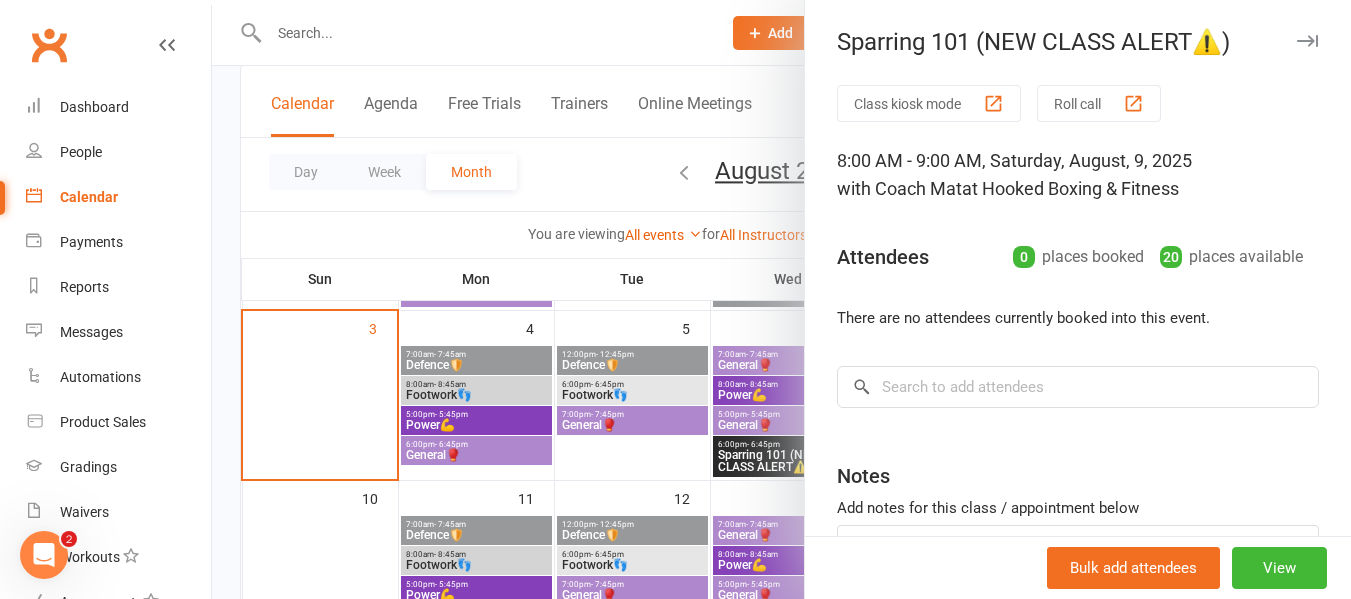 click at bounding box center (781, 299) 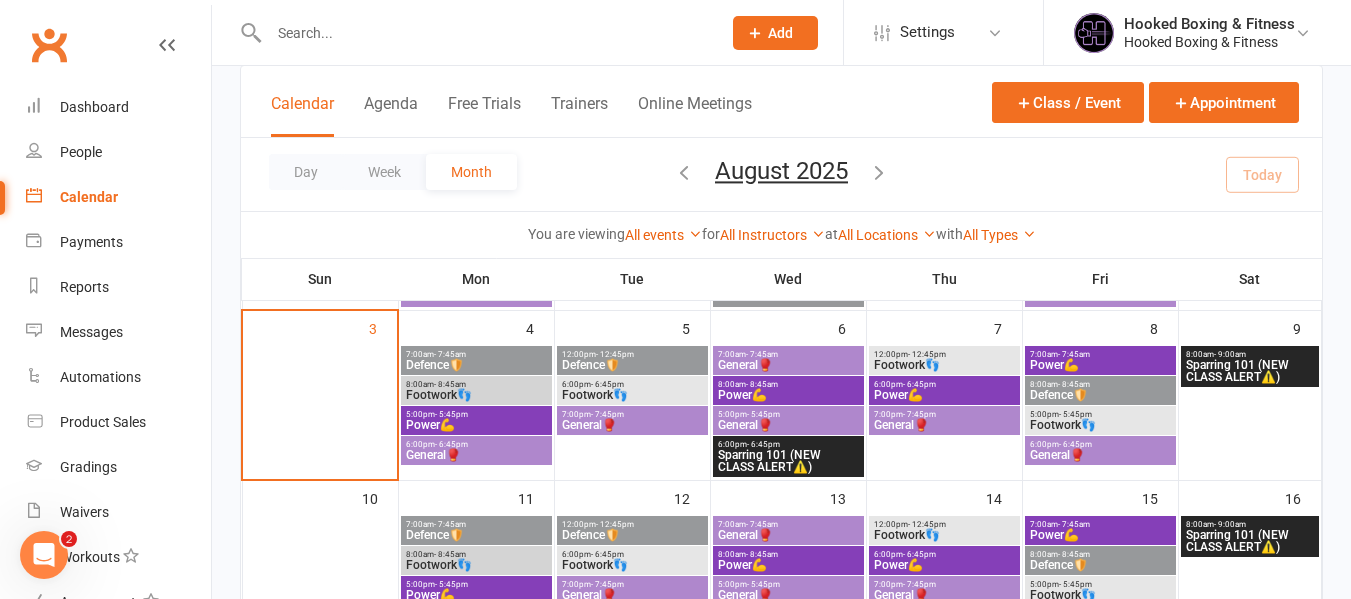 click on "7:00am  - 7:45am" at bounding box center [476, 354] 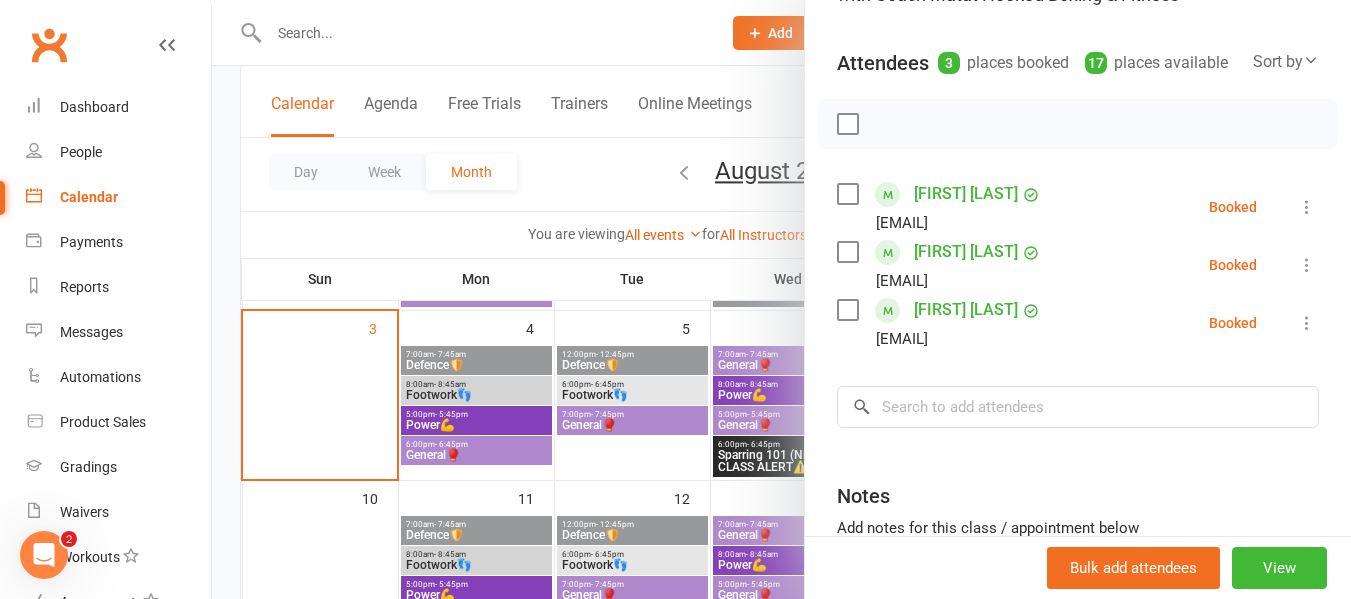 scroll, scrollTop: 199, scrollLeft: 0, axis: vertical 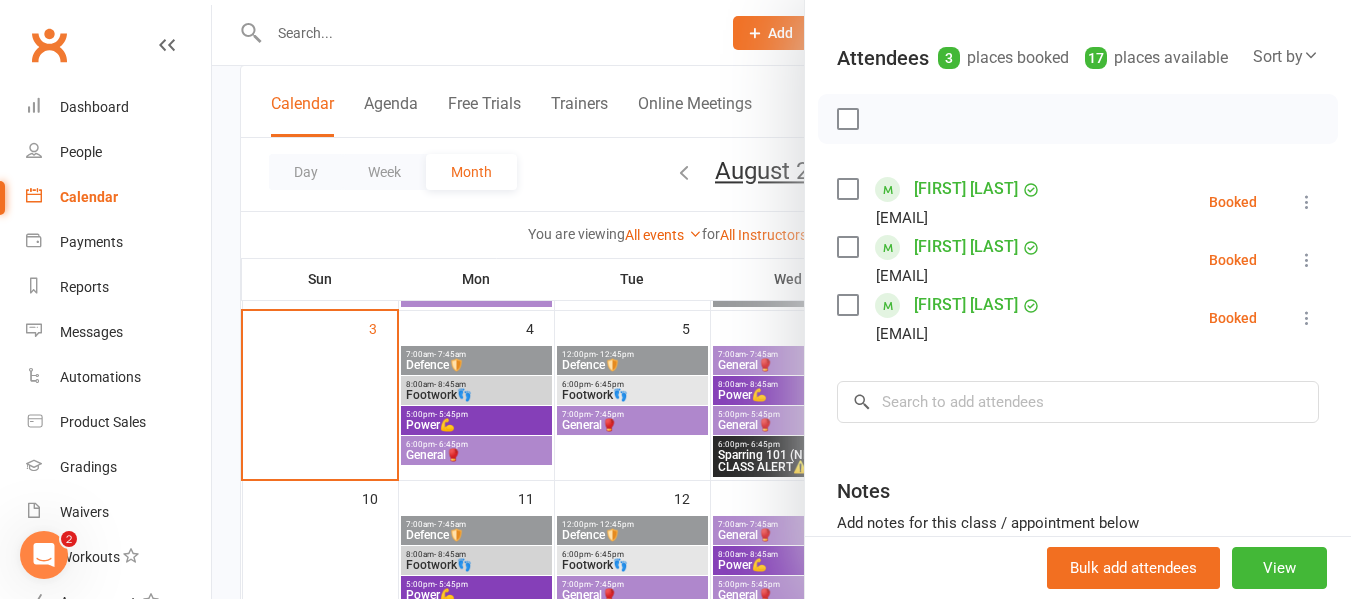 click on "Class kiosk mode  Roll call  7:00 AM - 7:45 AM, Monday, August, 4, 2025 with Coach Mat  at  Hooked Boxing & Fitness  Attendees  3  places booked 17  places available Sort by  Last name  First name  Booking created    [FIRST] [LAST]  [EMAIL] Booked More info  Remove  Check in  Mark absent  Send message  Enable recurring bookings  All bookings for series    [FIRST] [LAST]  [EMAIL] Booked More info  Remove  Check in  Mark absent  Send message  Enable recurring bookings  All bookings for series    [FIRST] [LAST]  [EMAIL] Booked More info  Remove  Check in  Mark absent  Send message  Enable recurring bookings  All bookings for series  × No results
Notes  Add notes for this class / appointment below" at bounding box center (1078, 296) 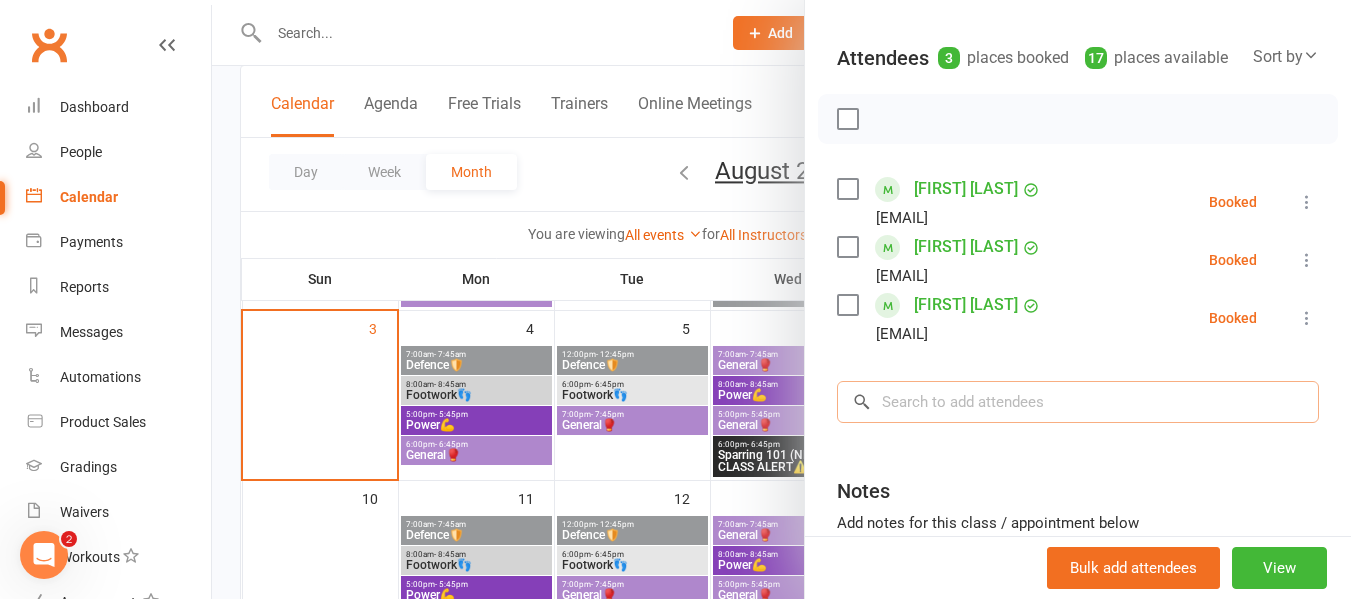click at bounding box center (1078, 402) 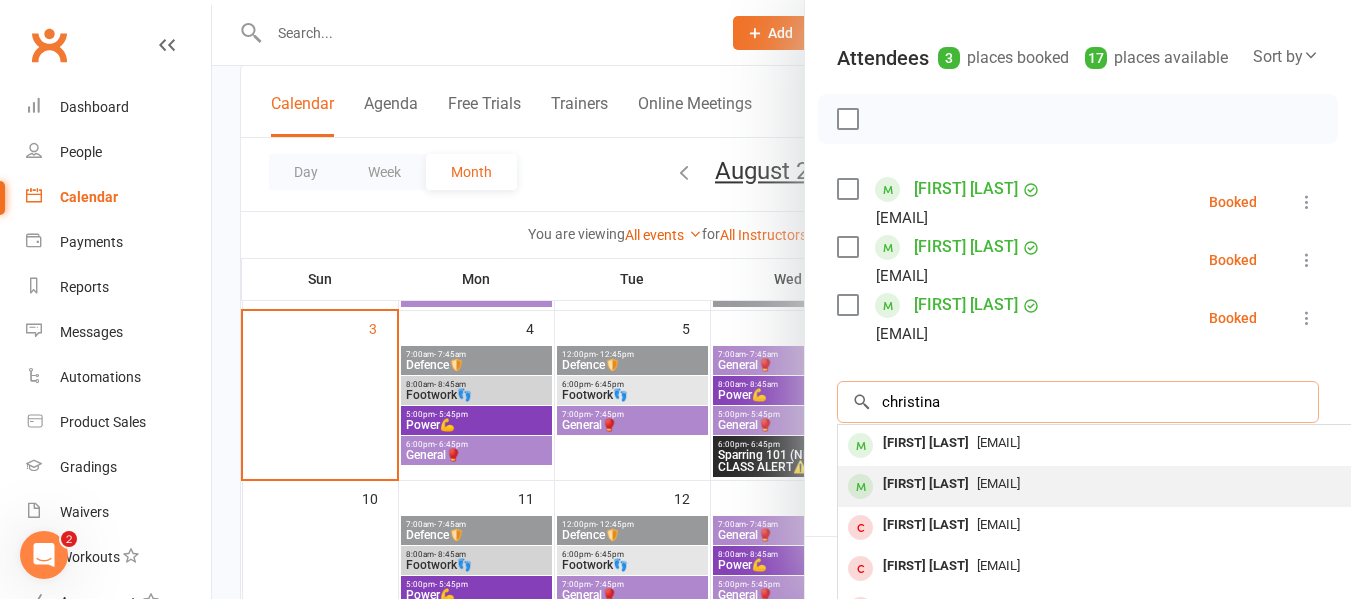 type on "christina" 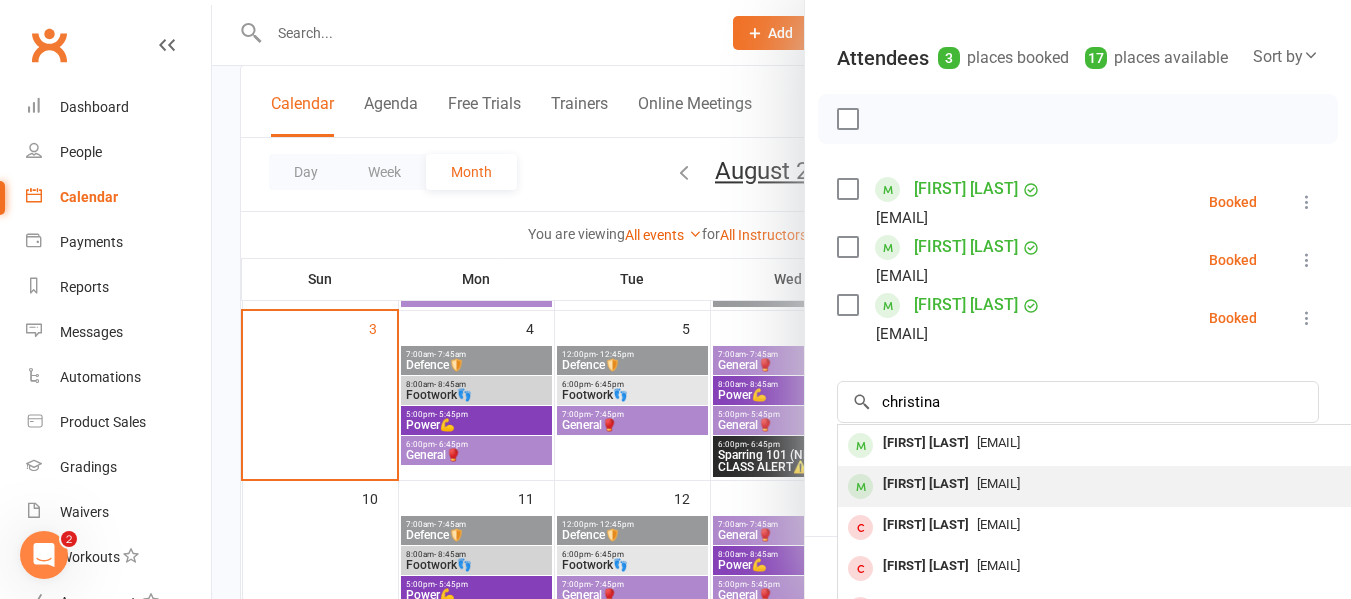 click on "[FIRST] [LAST]" at bounding box center (926, 484) 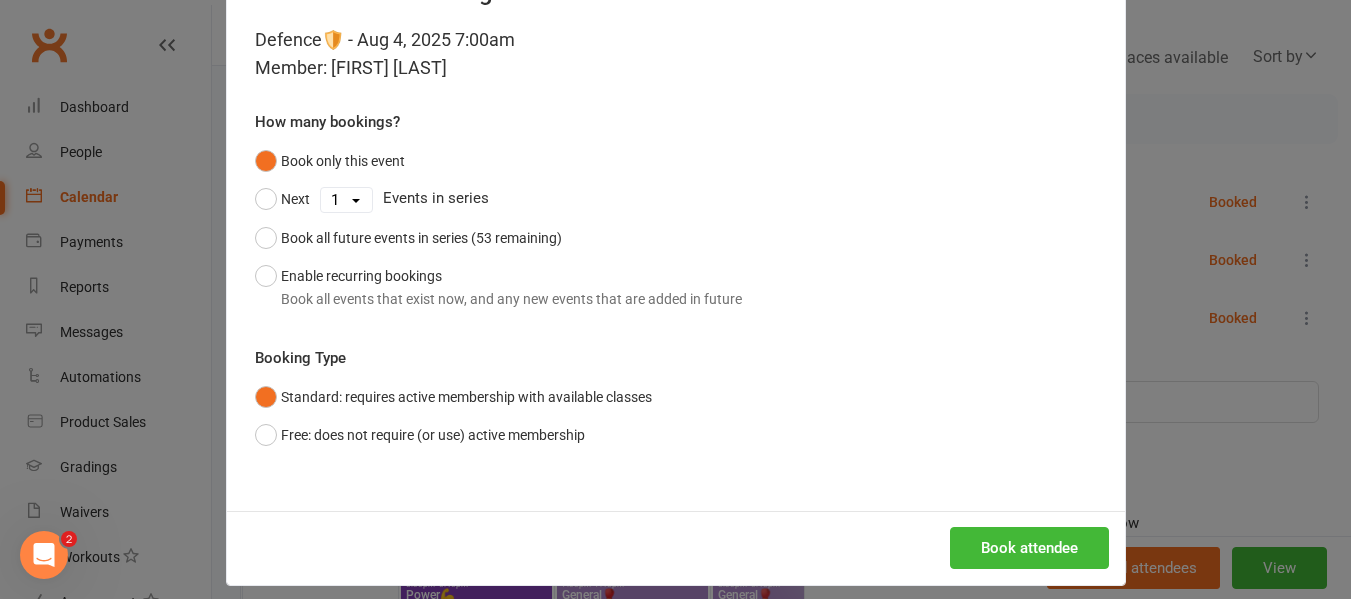 scroll, scrollTop: 98, scrollLeft: 0, axis: vertical 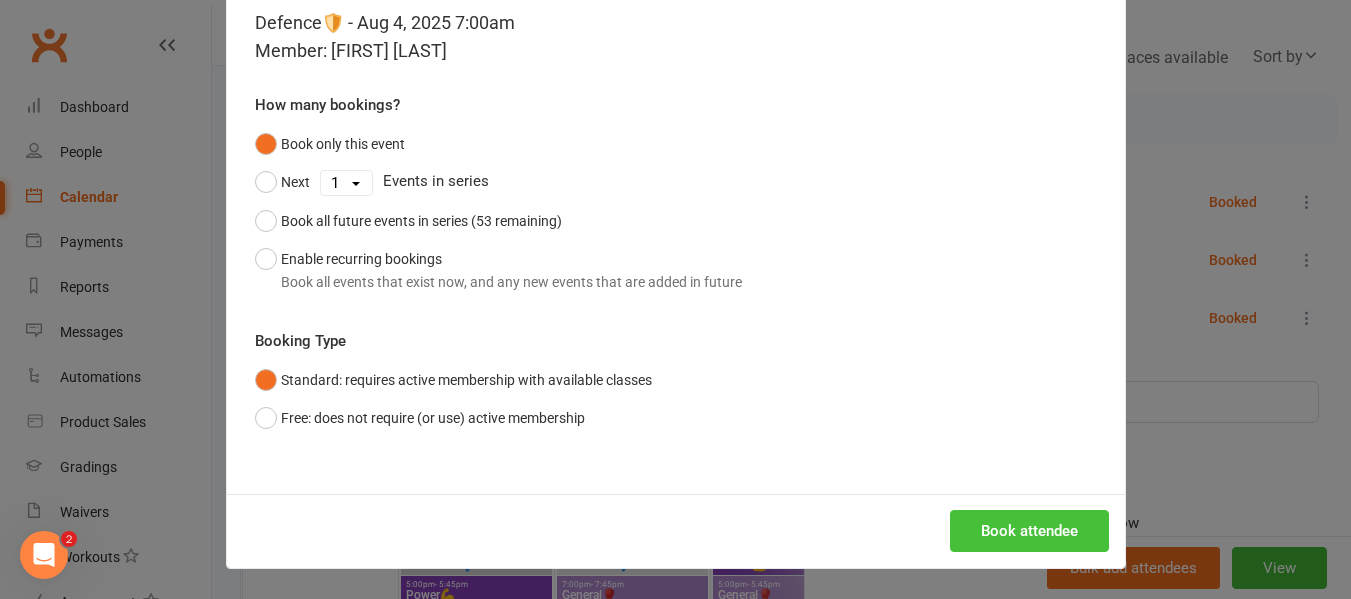 click on "Book attendee" at bounding box center (1029, 531) 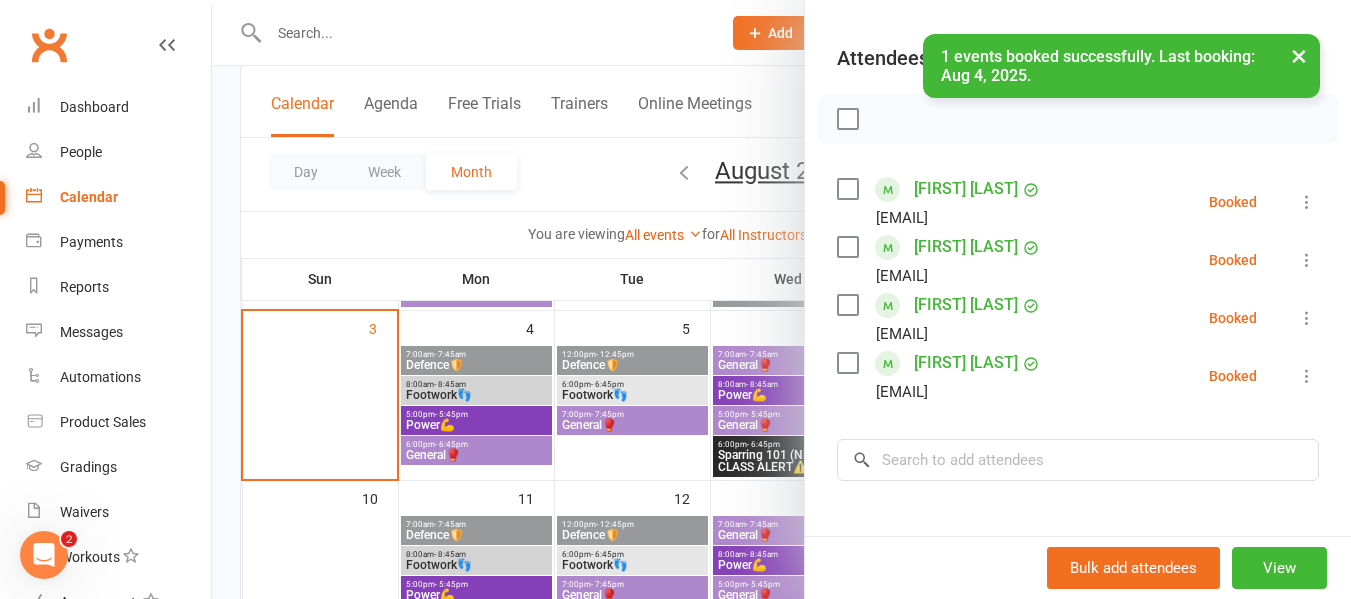 click at bounding box center [781, 299] 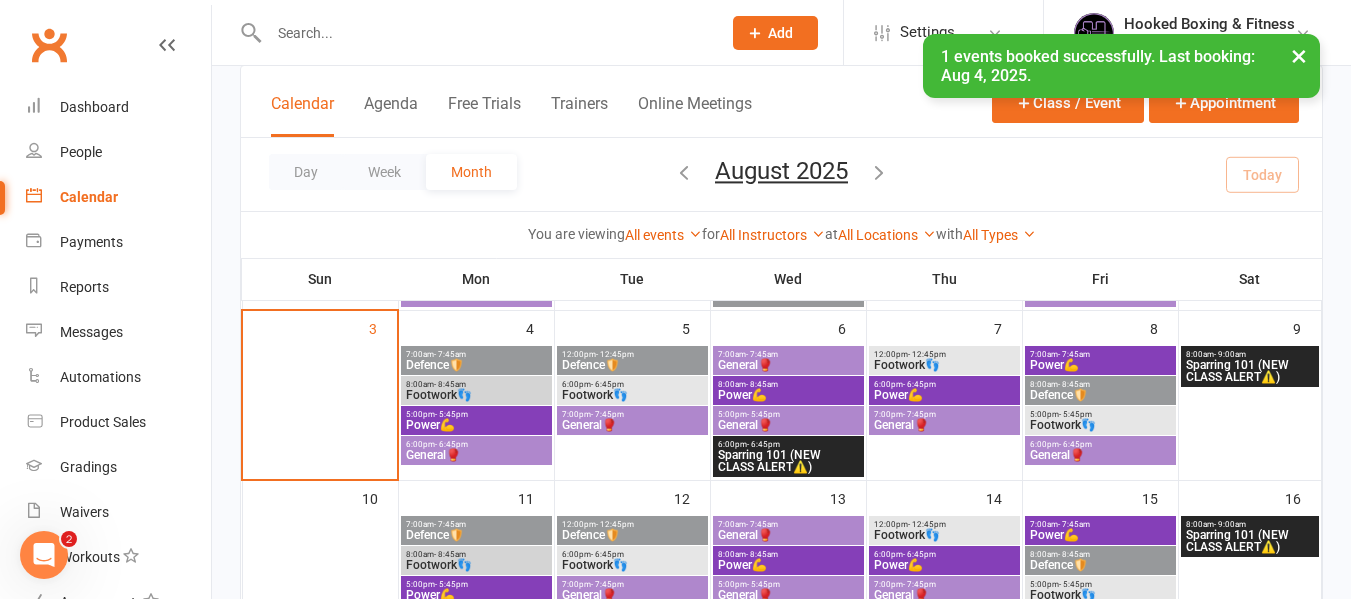 click on "8:00am  - 8:45am Footwork👣" at bounding box center (476, 390) 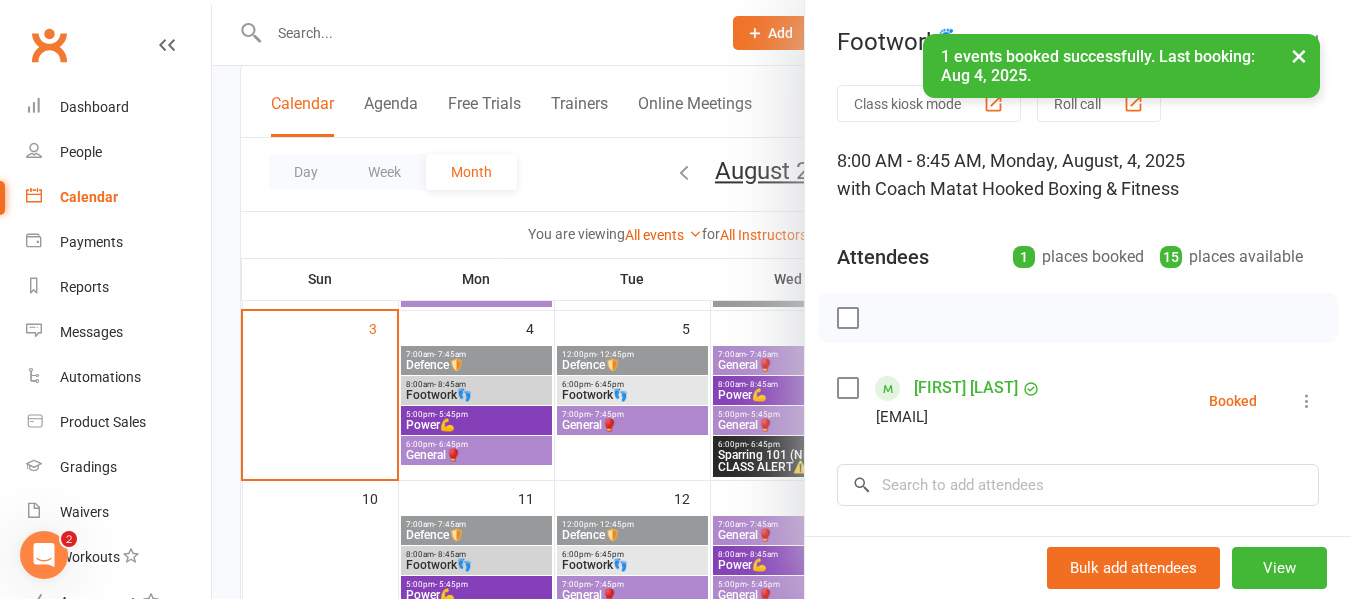 click at bounding box center [781, 299] 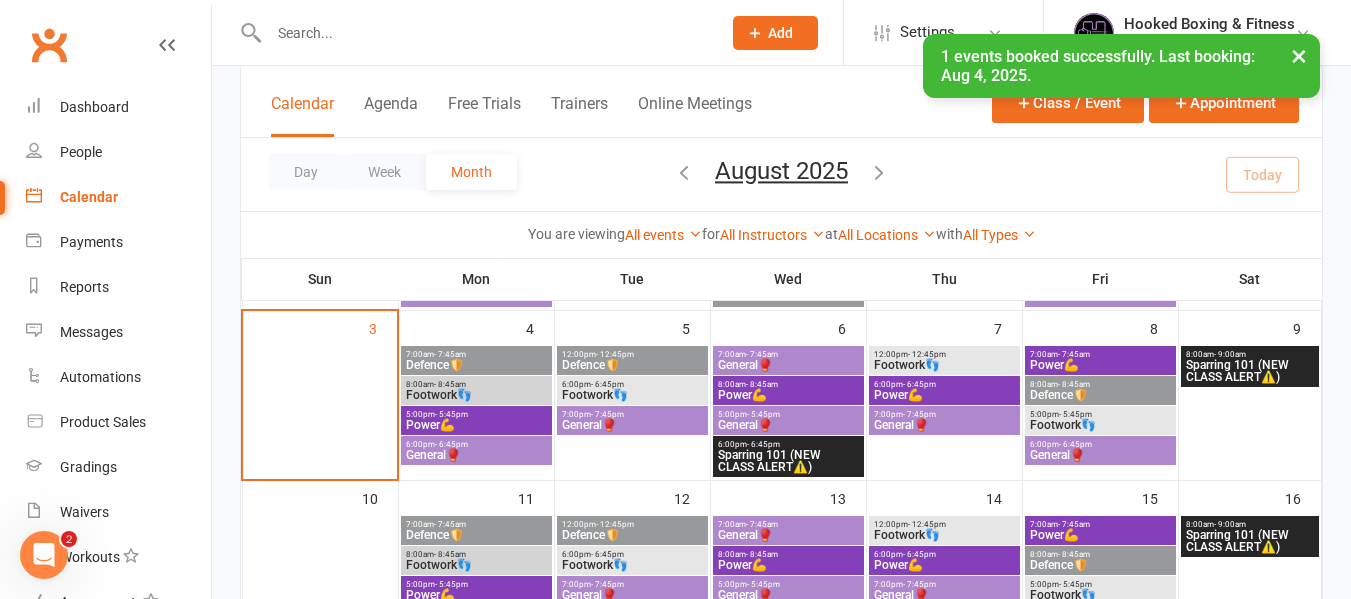click on "Power💪" at bounding box center (476, 425) 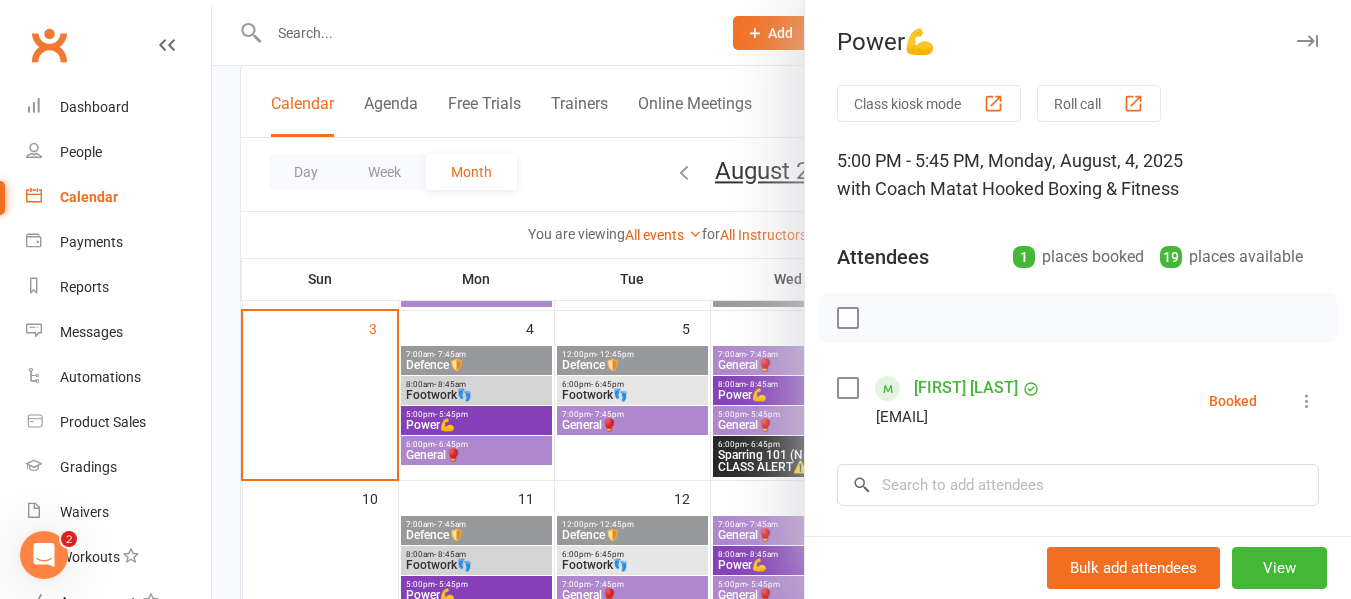 click at bounding box center [781, 299] 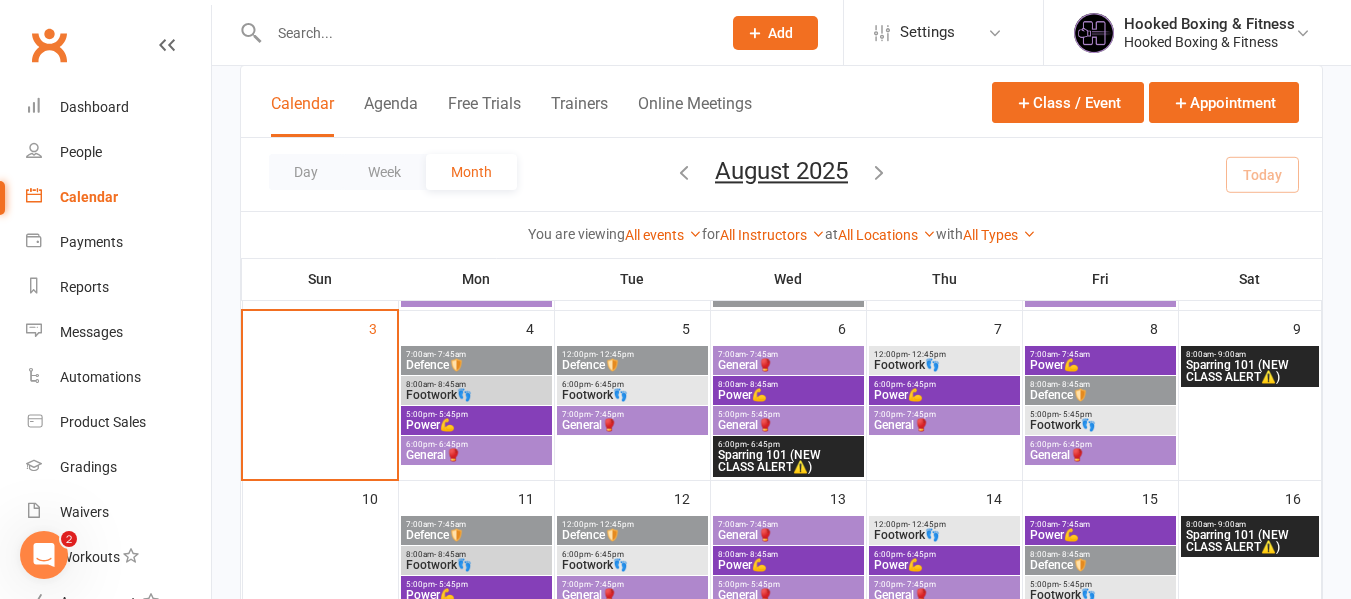 click on "- 6:45pm" at bounding box center [451, 444] 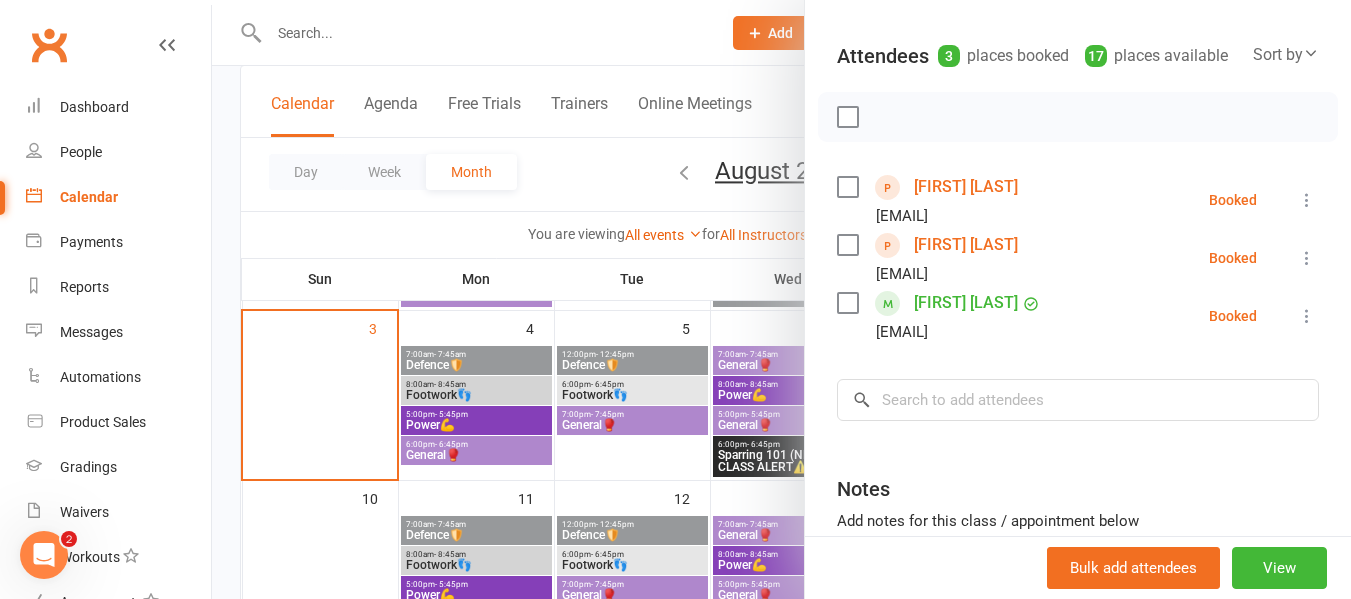 scroll, scrollTop: 203, scrollLeft: 0, axis: vertical 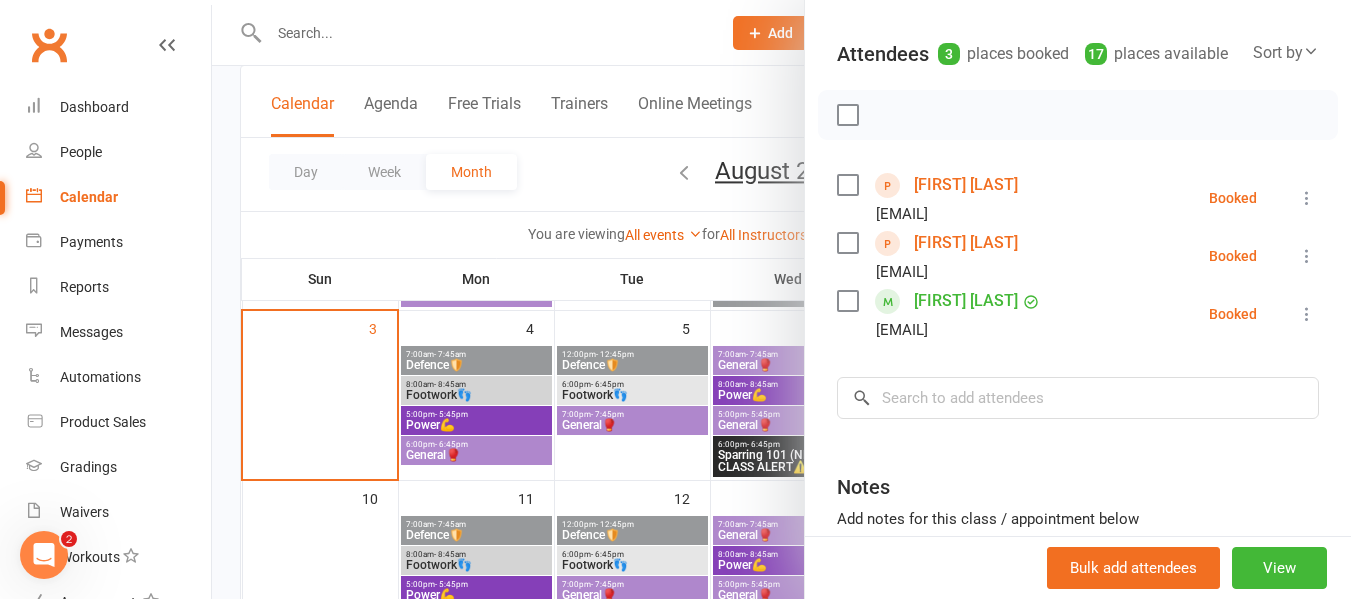 click at bounding box center [781, 299] 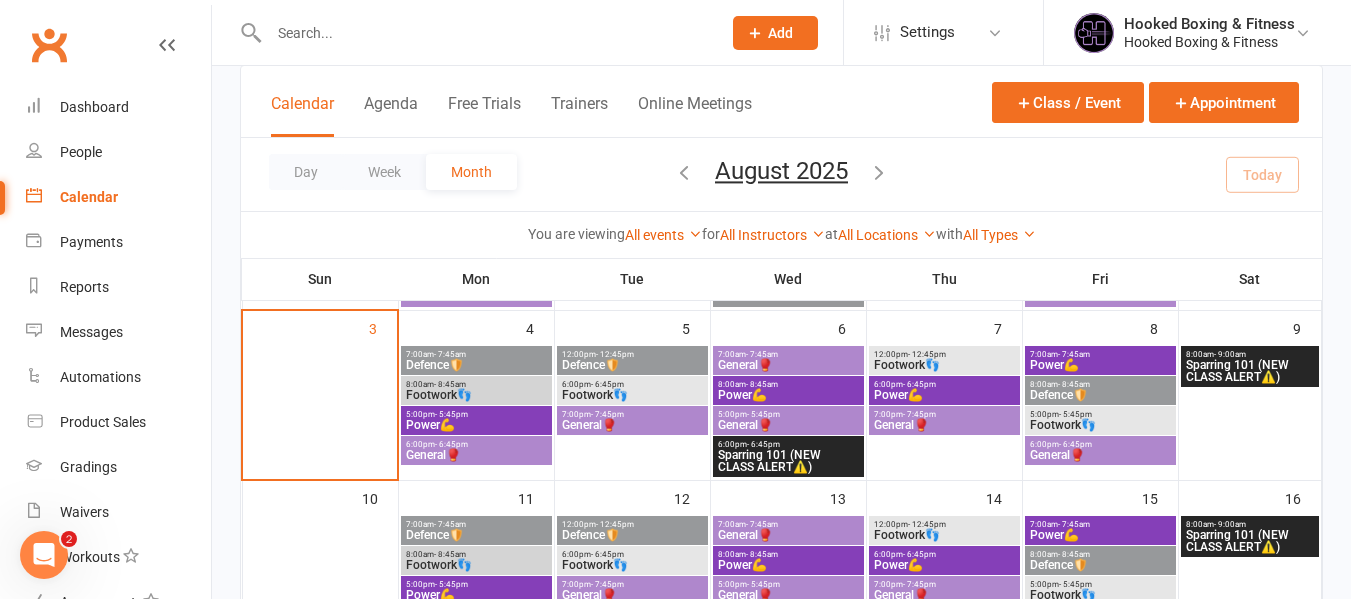 click on "Footwork👣" at bounding box center (632, 395) 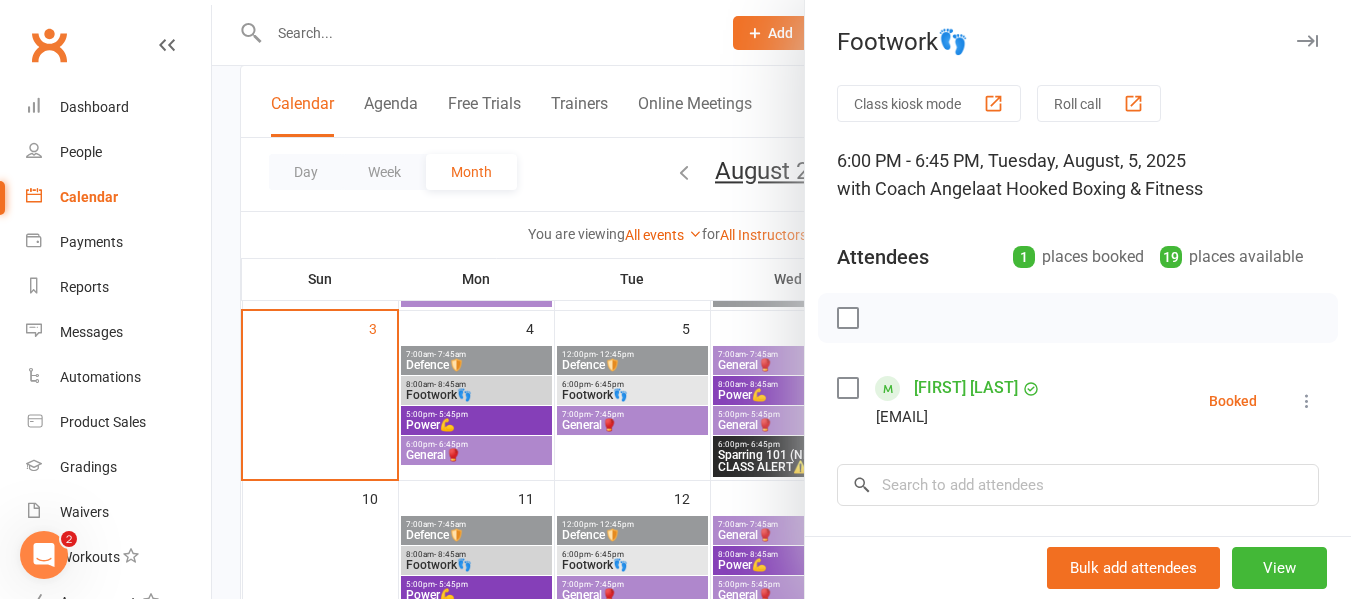 click at bounding box center (781, 299) 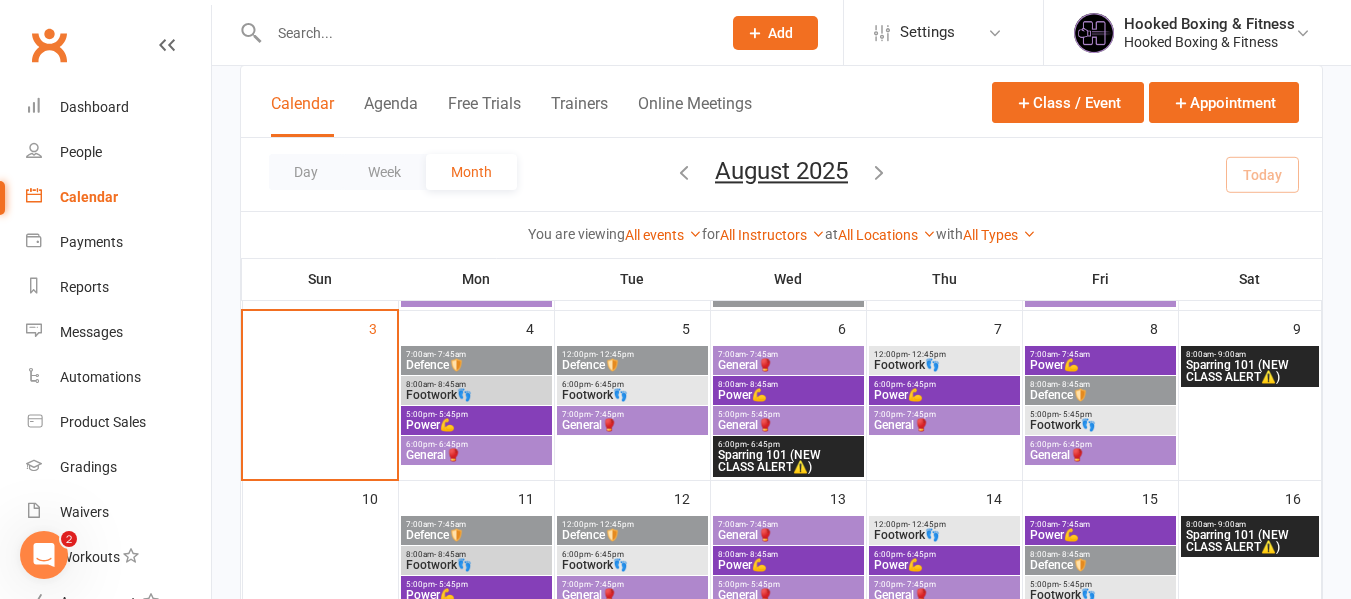 click on "General🥊" at bounding box center [632, 425] 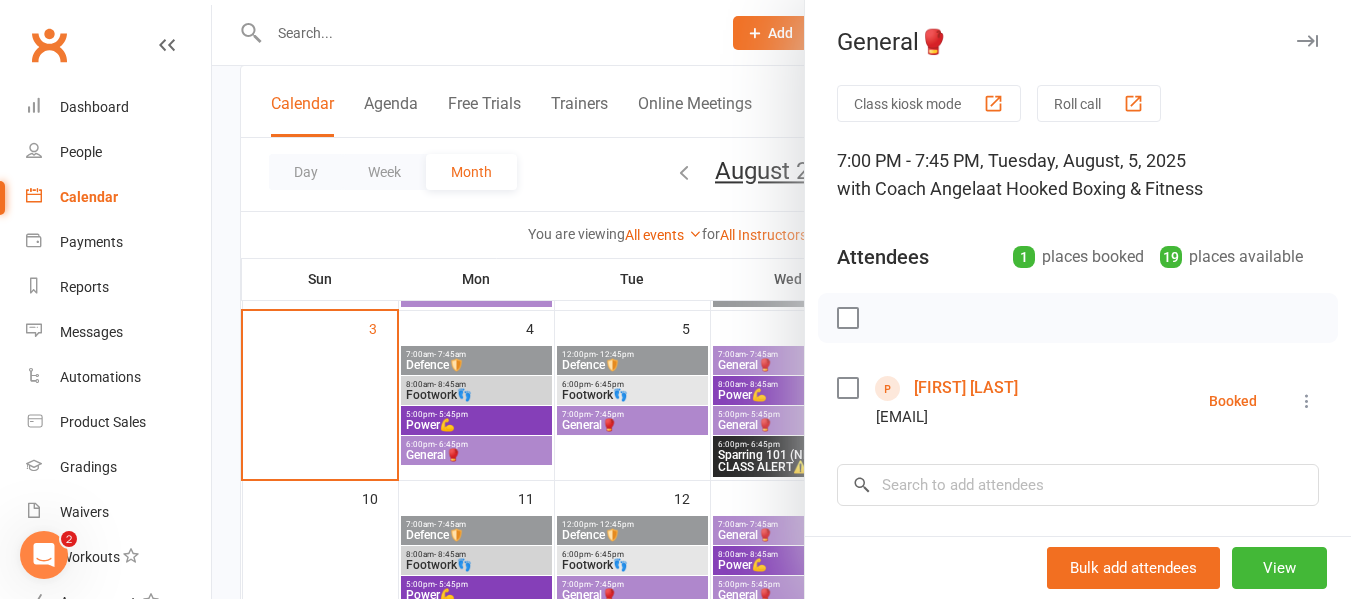 click at bounding box center [781, 299] 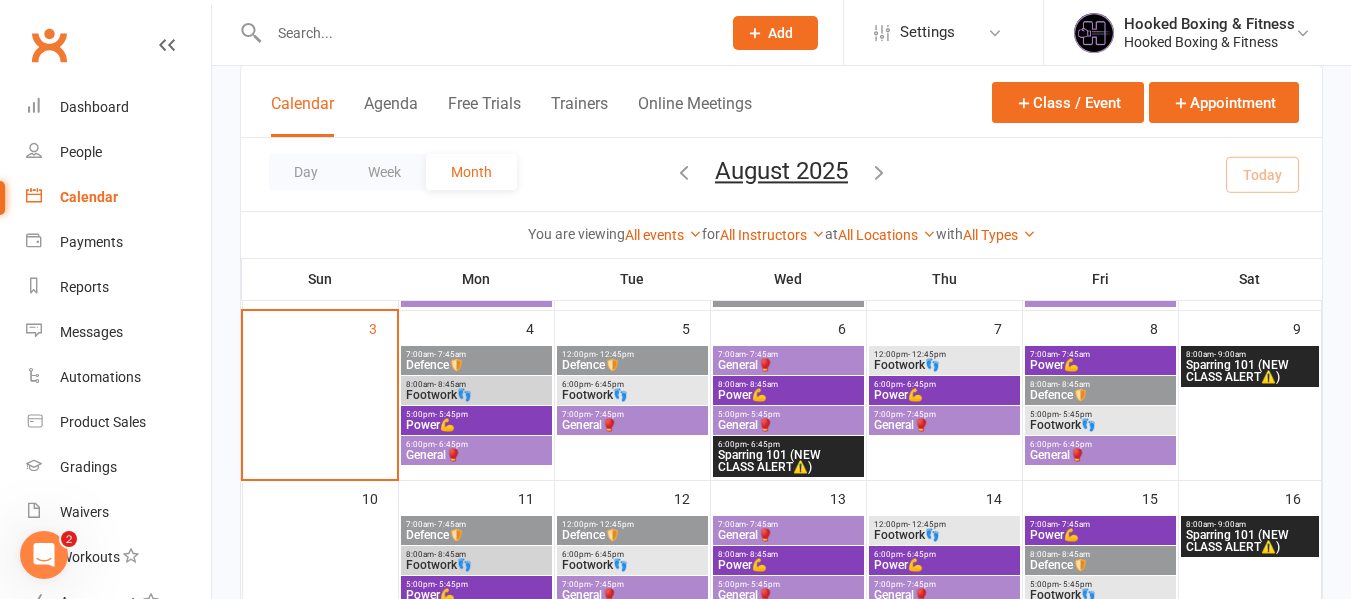click on "General🥊" at bounding box center [632, 425] 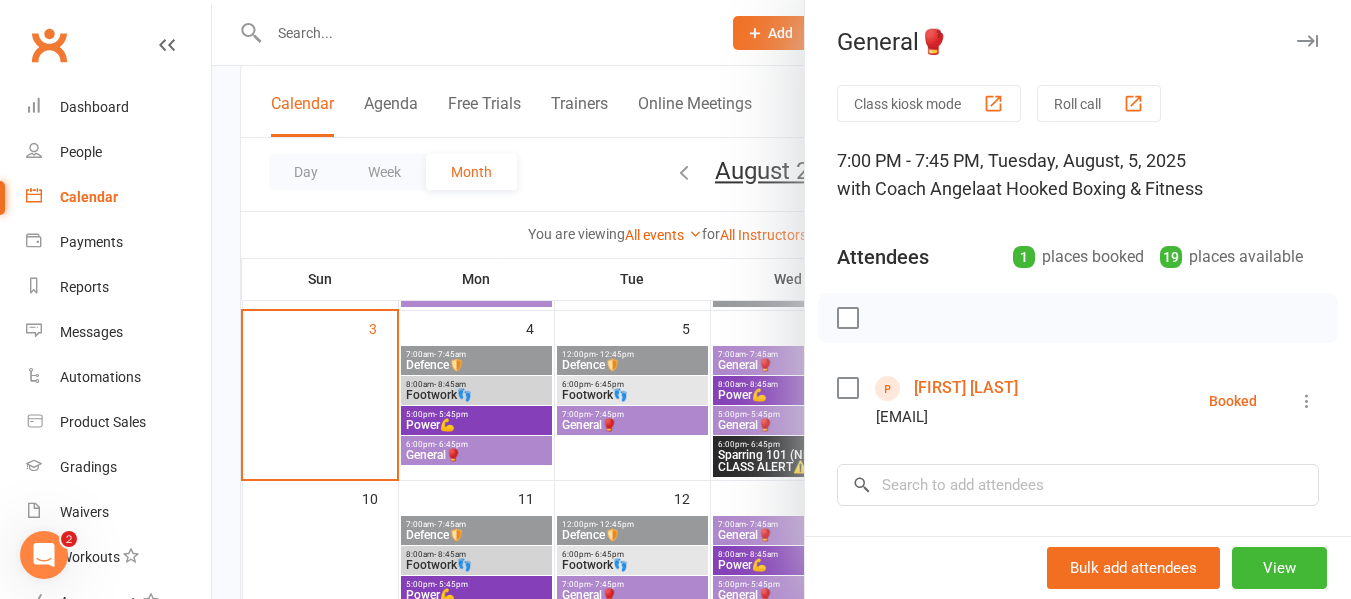 click at bounding box center (781, 299) 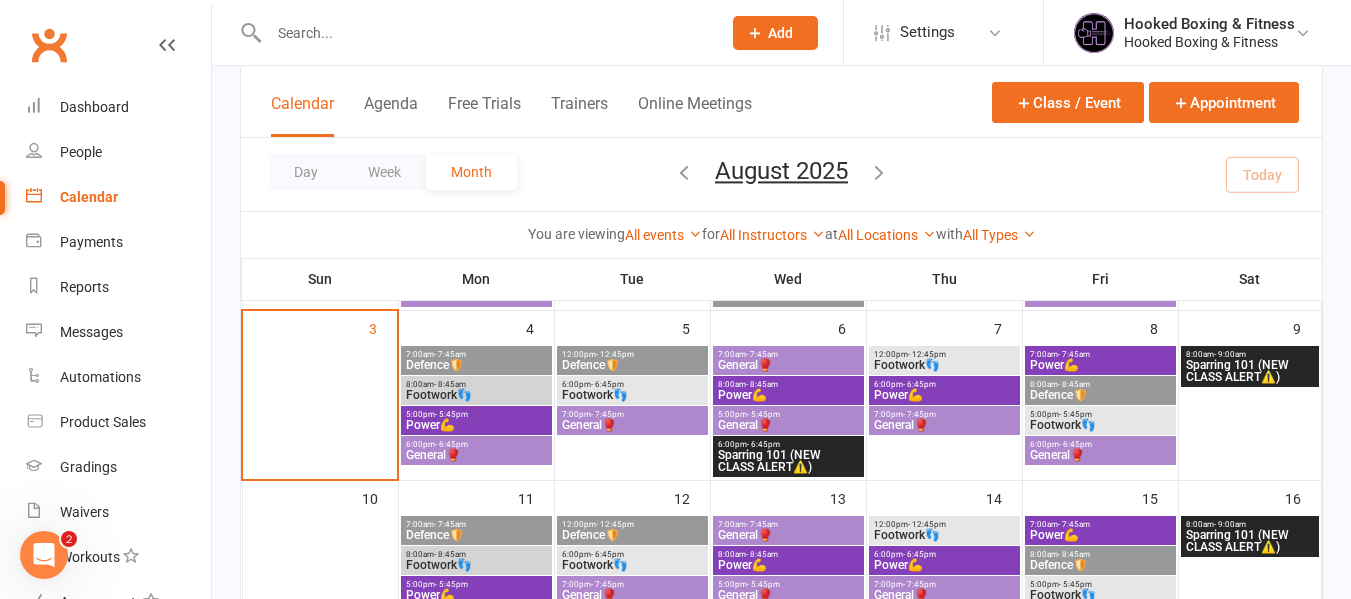 click on "6:00pm  - 6:45pm" at bounding box center (632, 384) 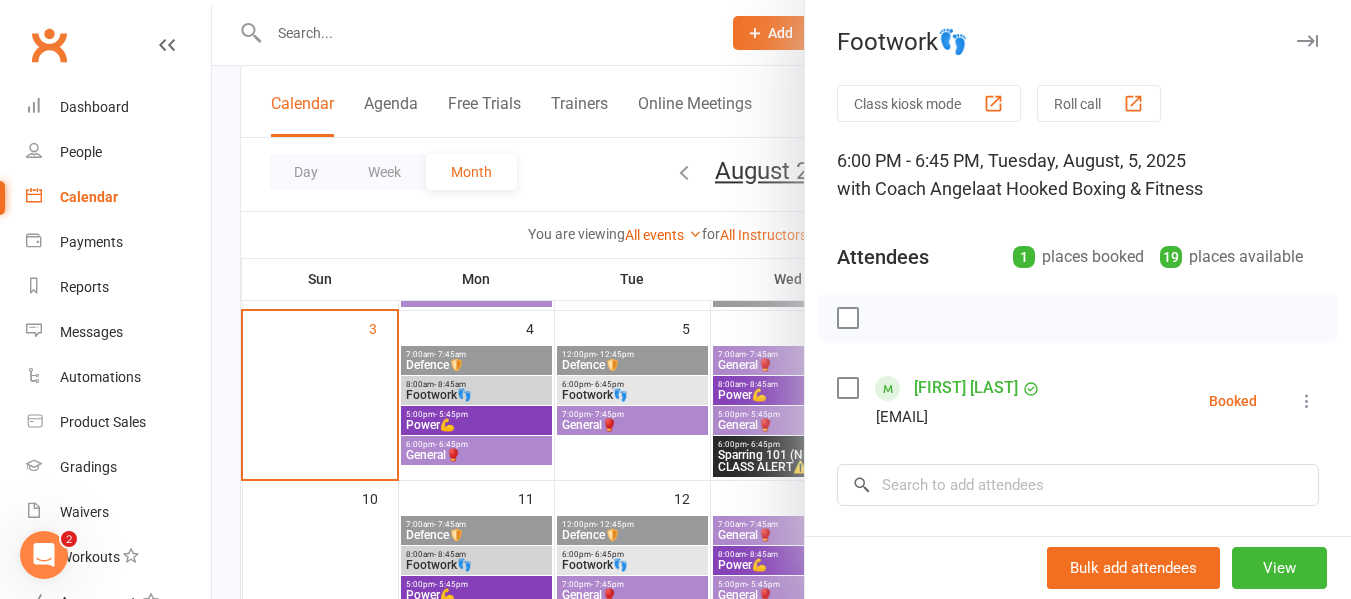 click at bounding box center [781, 299] 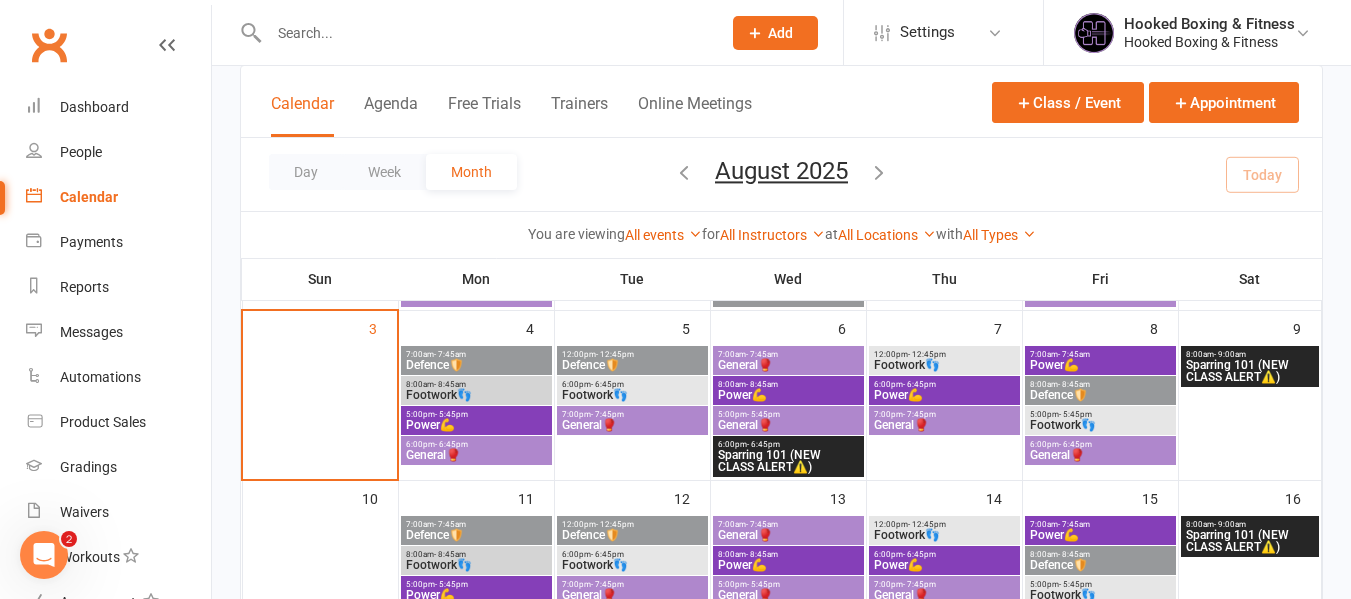 click on "General🥊" at bounding box center (632, 425) 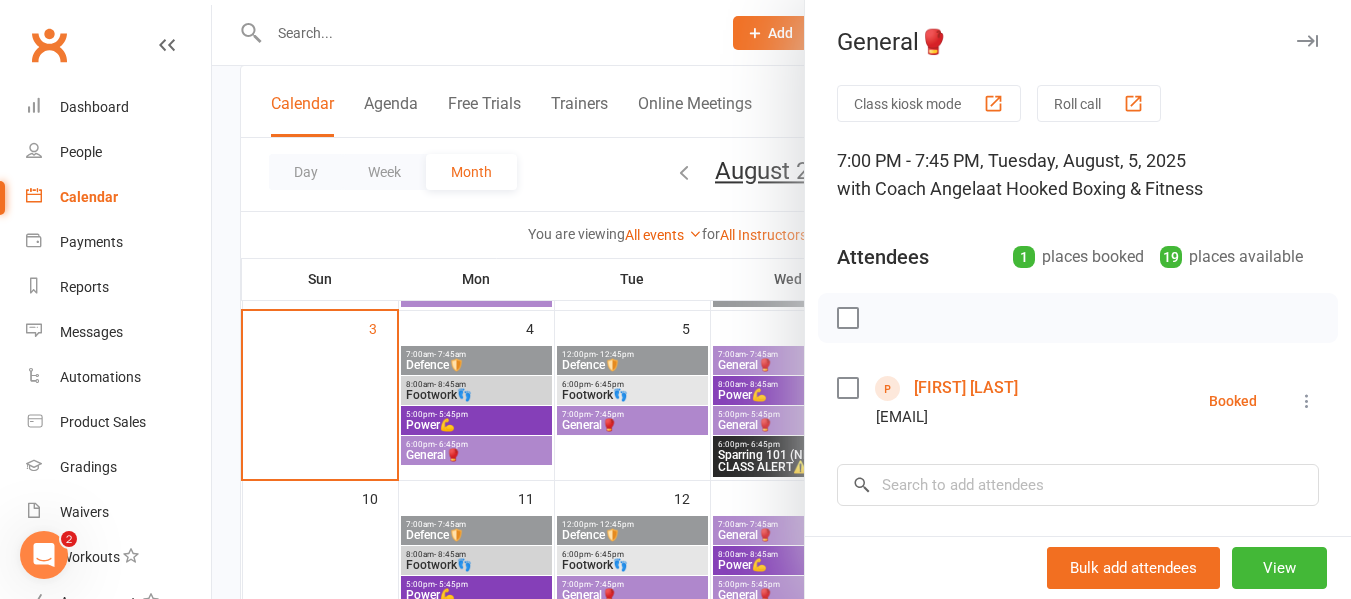 click on "[FIRST] [LAST]" at bounding box center [966, 388] 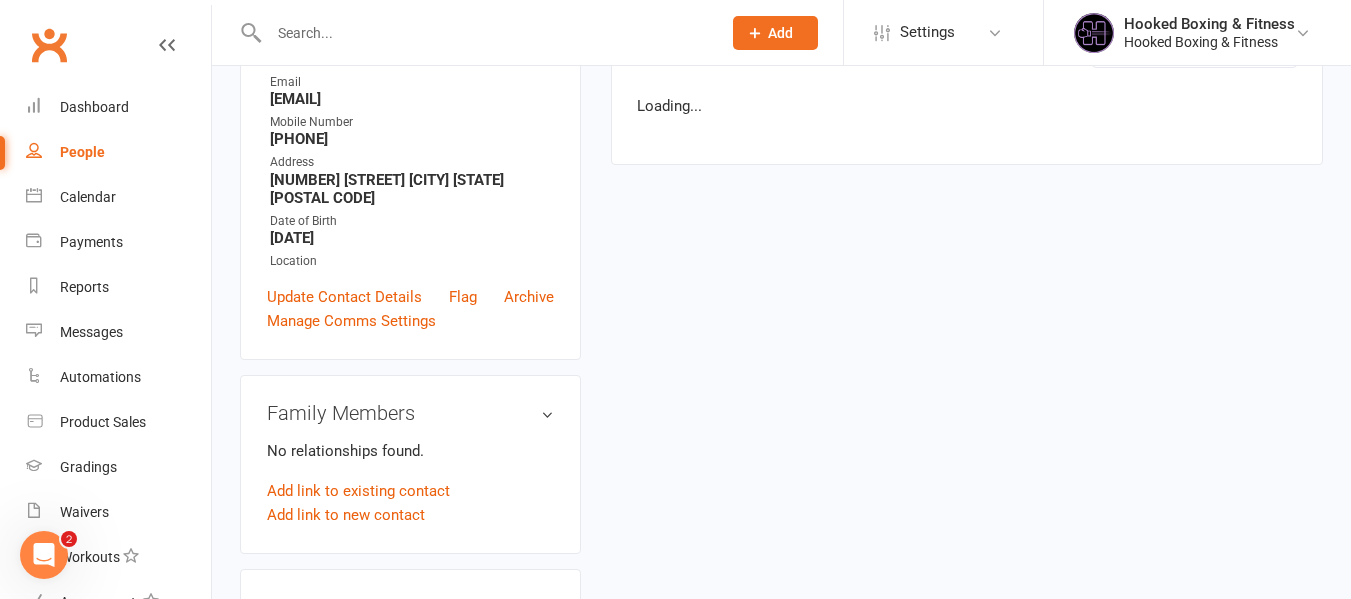 scroll, scrollTop: 0, scrollLeft: 0, axis: both 